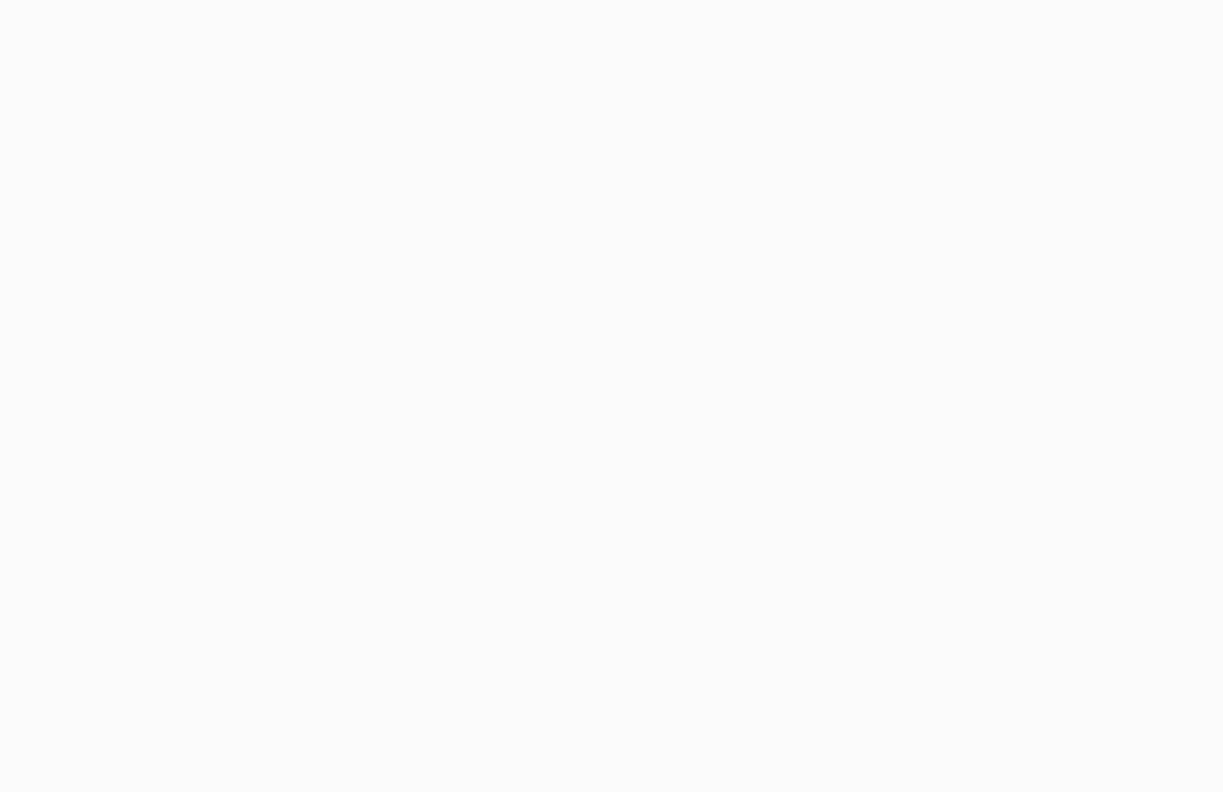 scroll, scrollTop: 0, scrollLeft: 0, axis: both 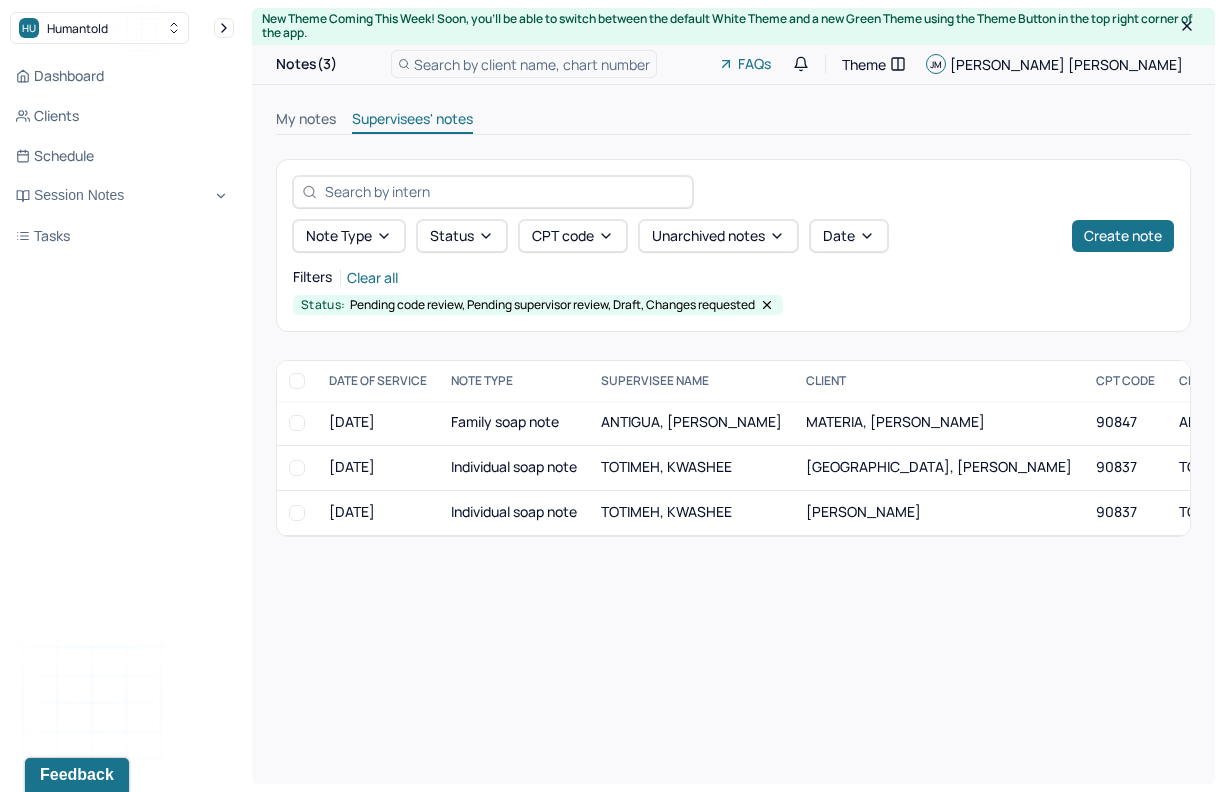 click on "My notes" at bounding box center (306, 121) 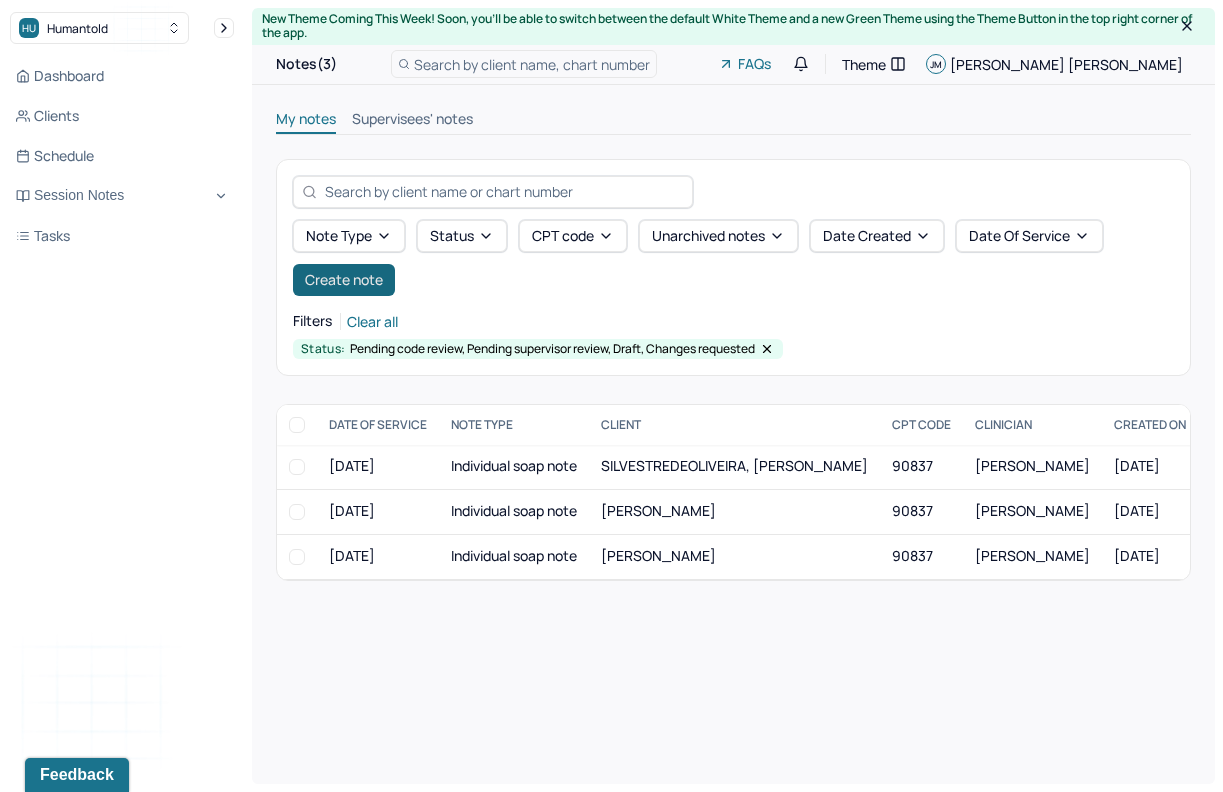click on "Create note" at bounding box center (344, 280) 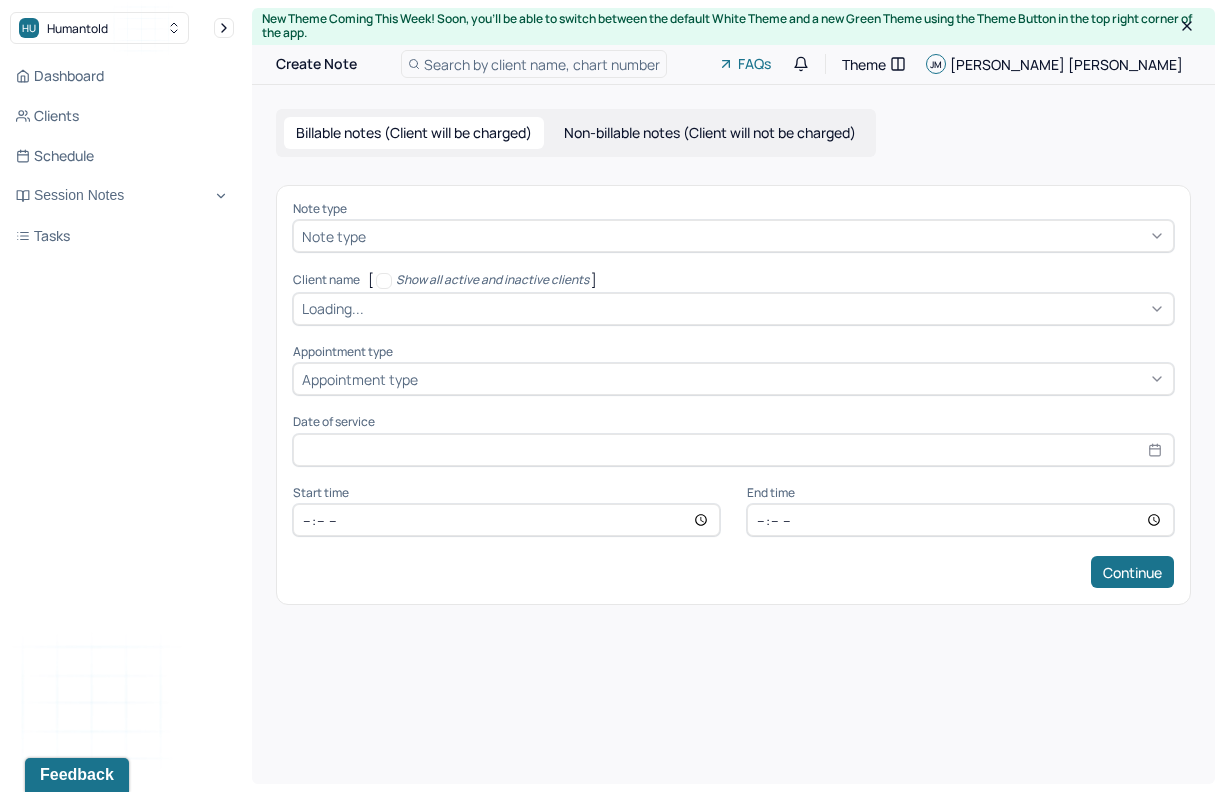 click at bounding box center [767, 236] 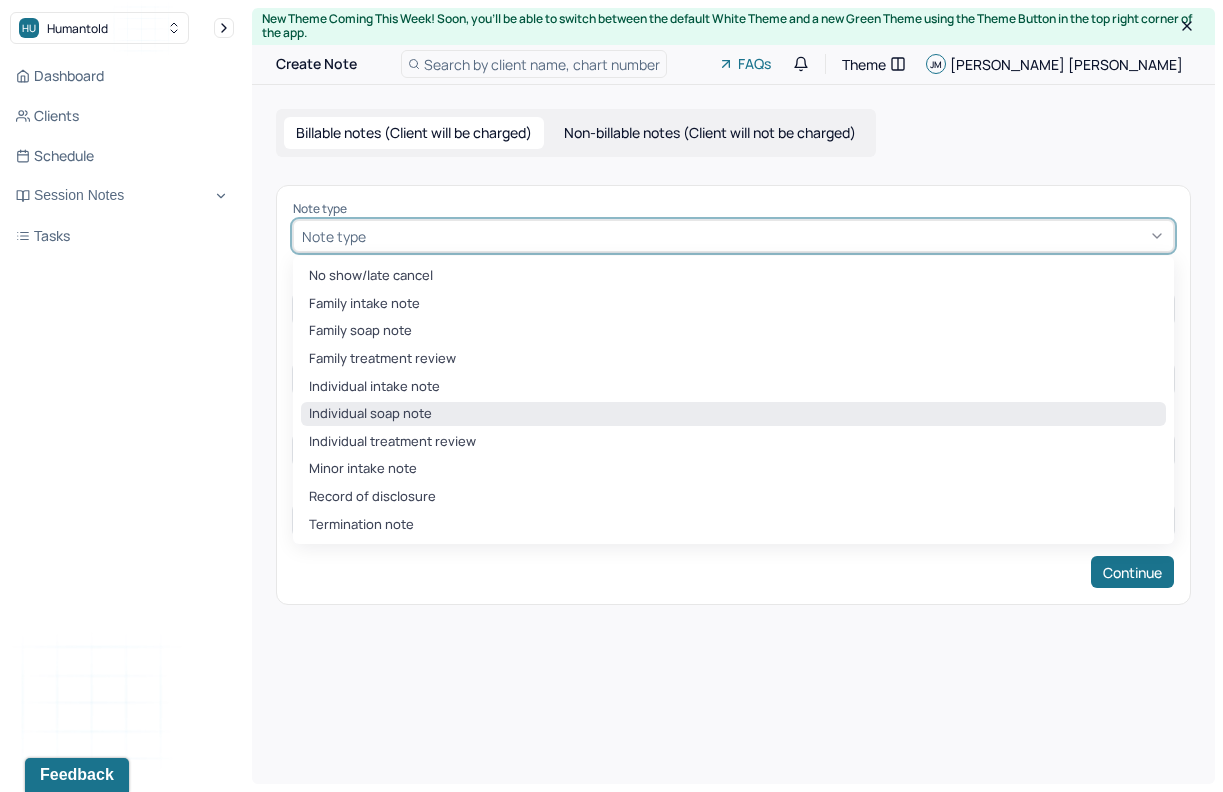 click on "Individual soap note" at bounding box center [733, 414] 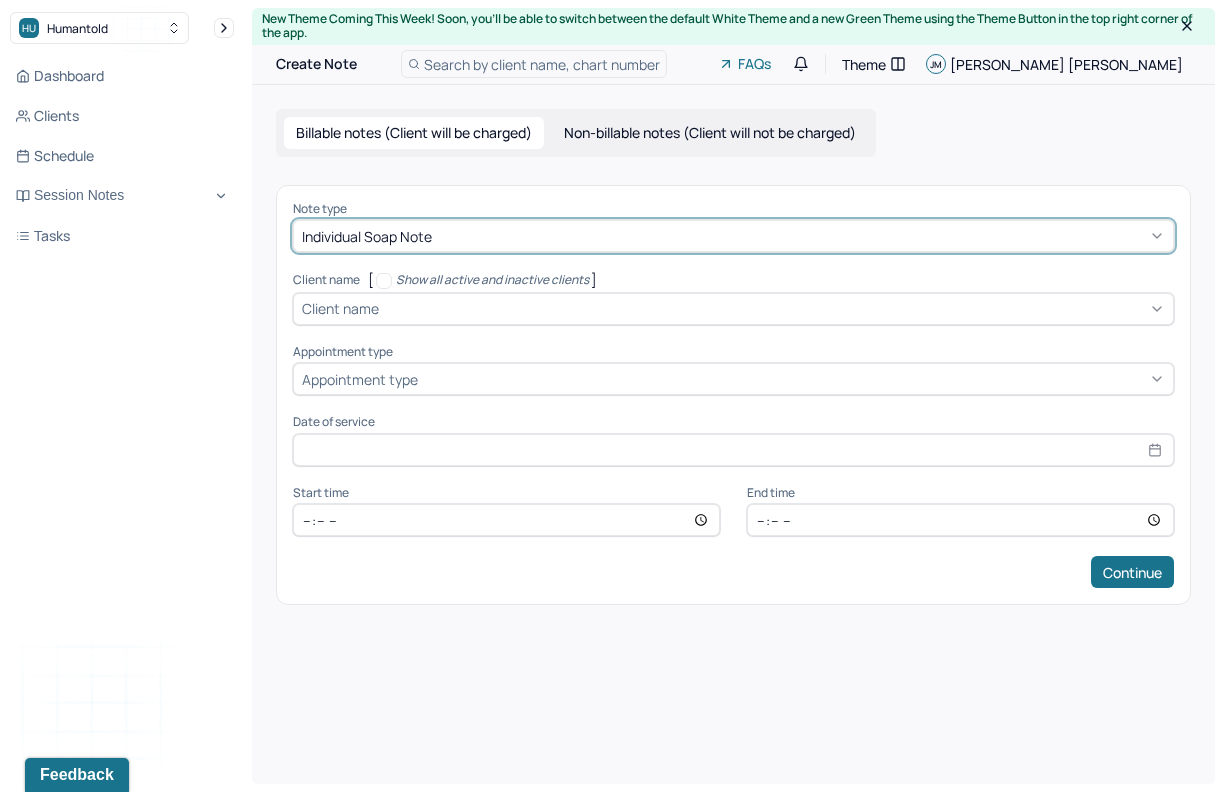 click at bounding box center (774, 308) 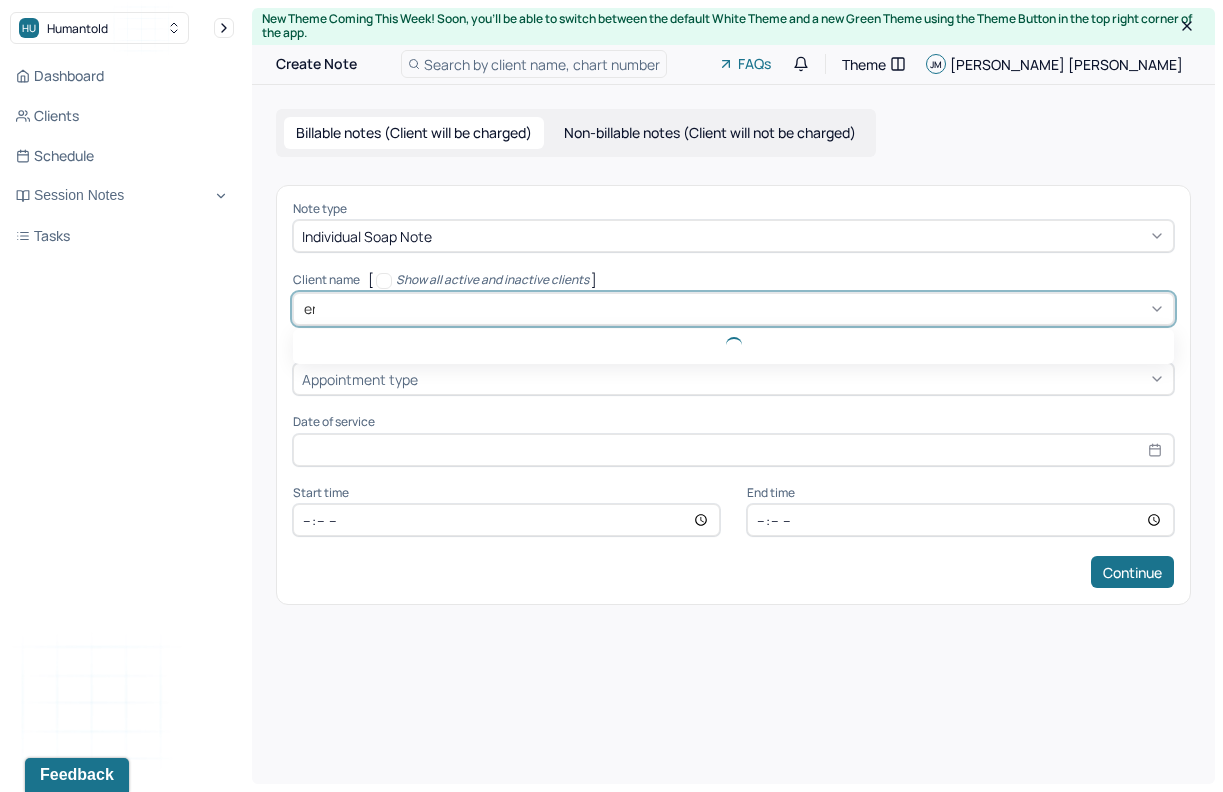 type on "[PERSON_NAME]" 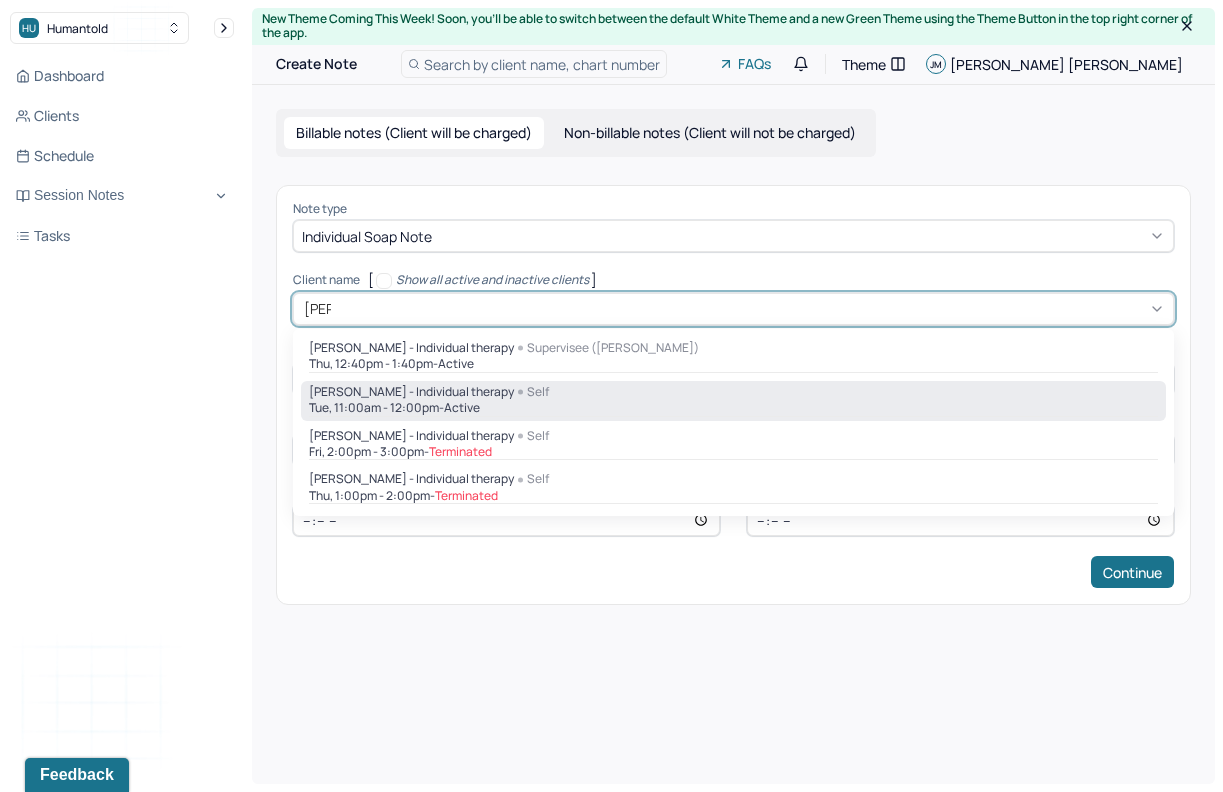 click on "active" at bounding box center [462, 408] 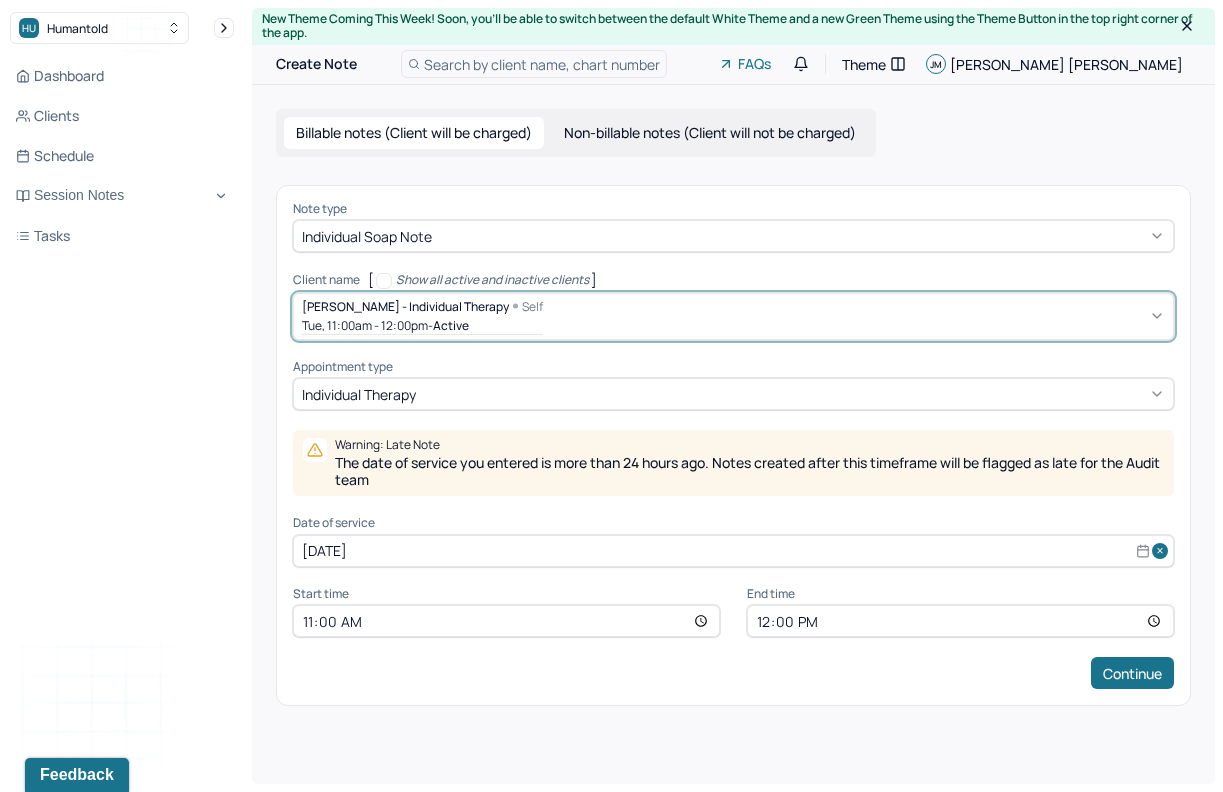 click on "[DATE]" at bounding box center (733, 551) 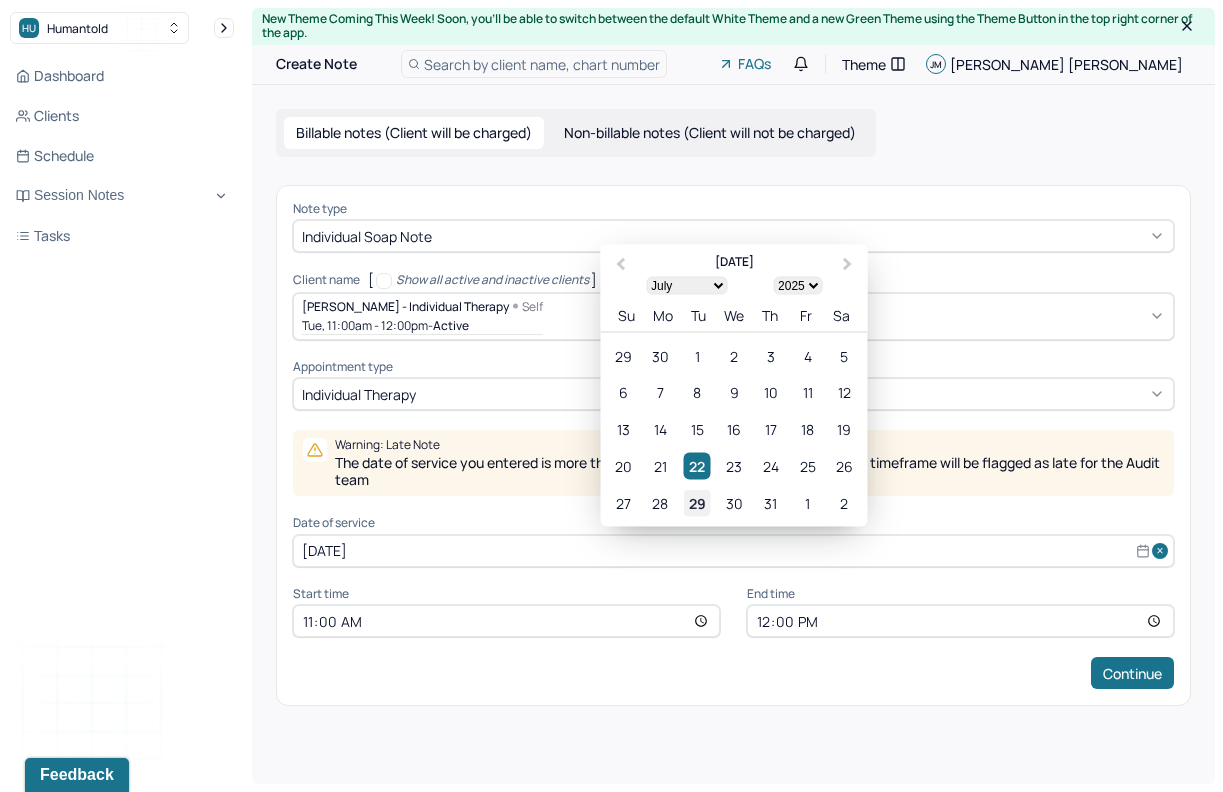 click on "29" at bounding box center (697, 502) 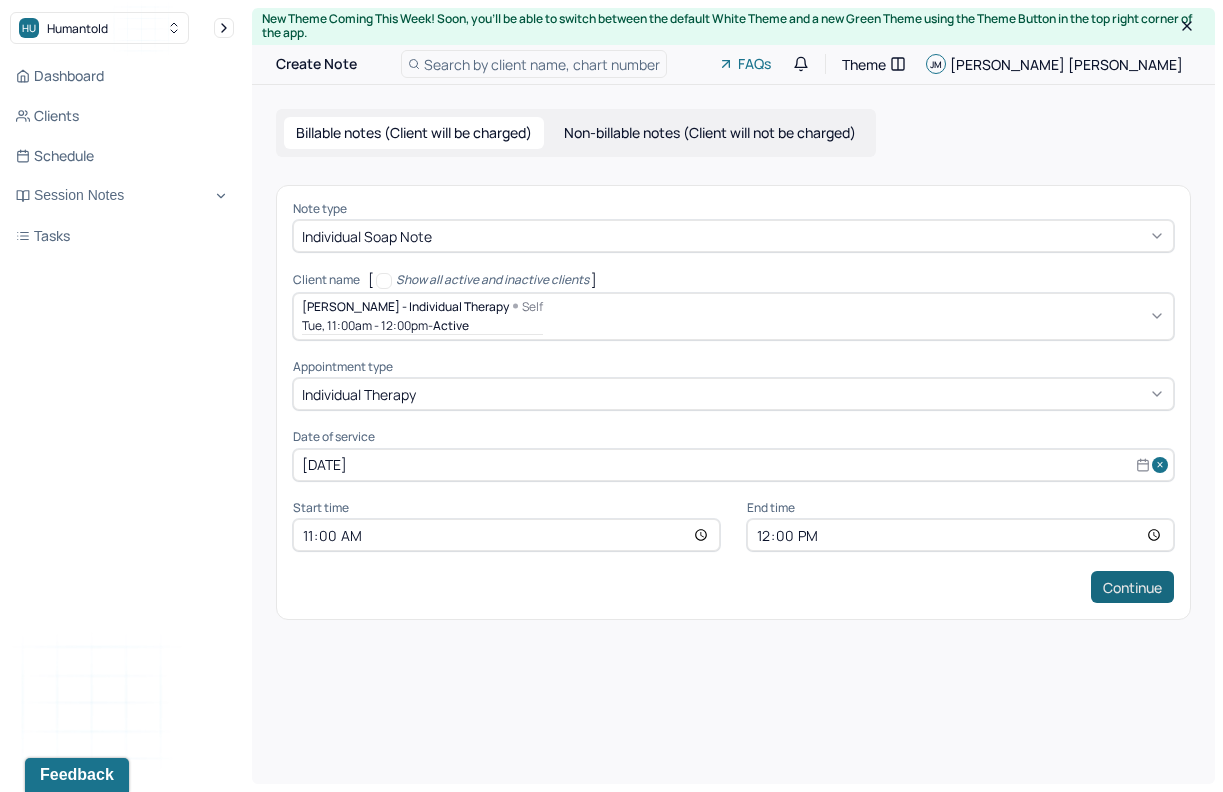 click on "Continue" at bounding box center (1132, 587) 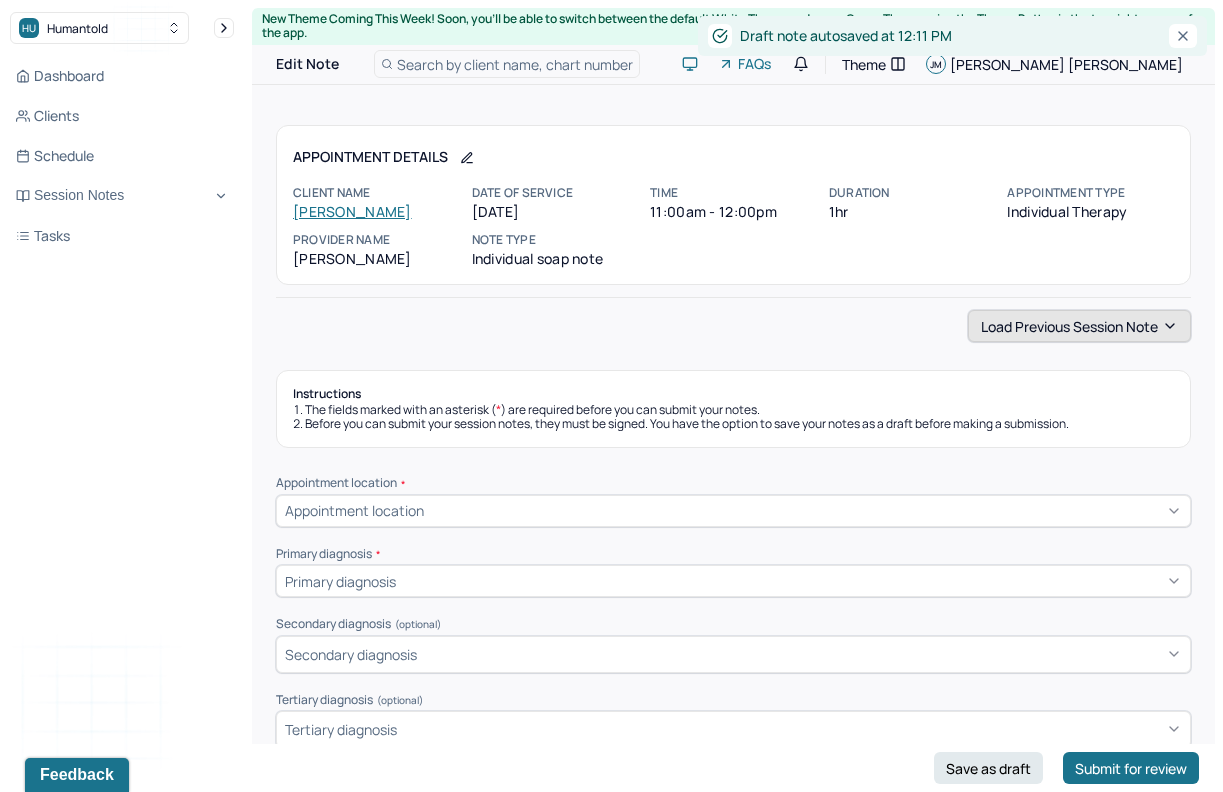 click on "Load previous session note" at bounding box center (1079, 326) 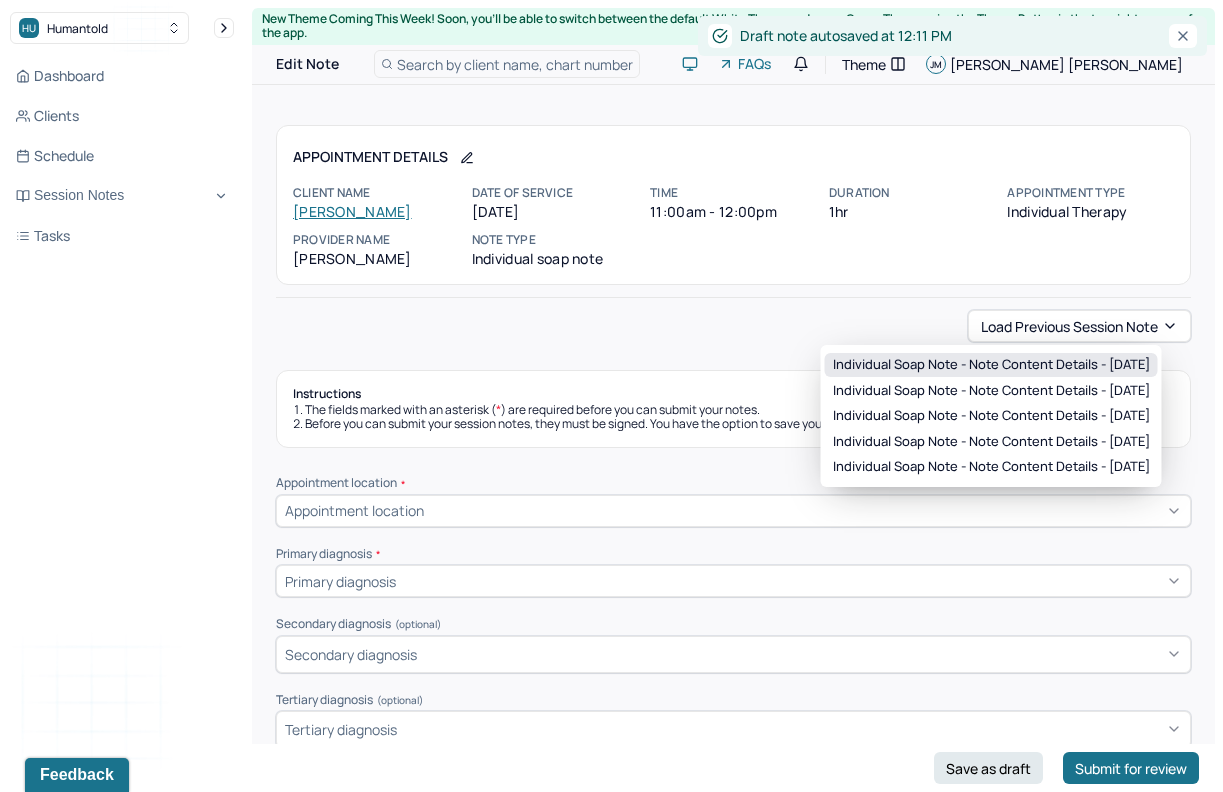 click on "Individual soap note   - Note content Details -   [DATE]" at bounding box center (991, 365) 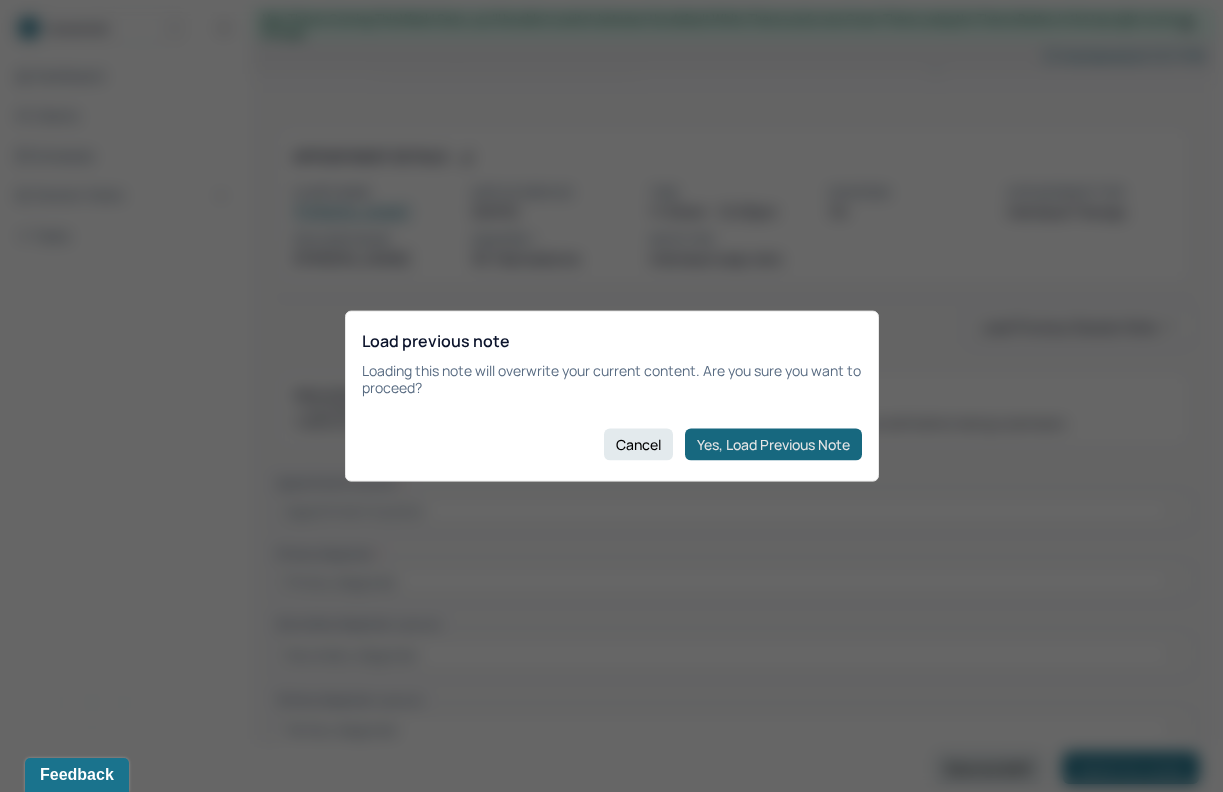 click on "Yes, Load Previous Note" at bounding box center (773, 444) 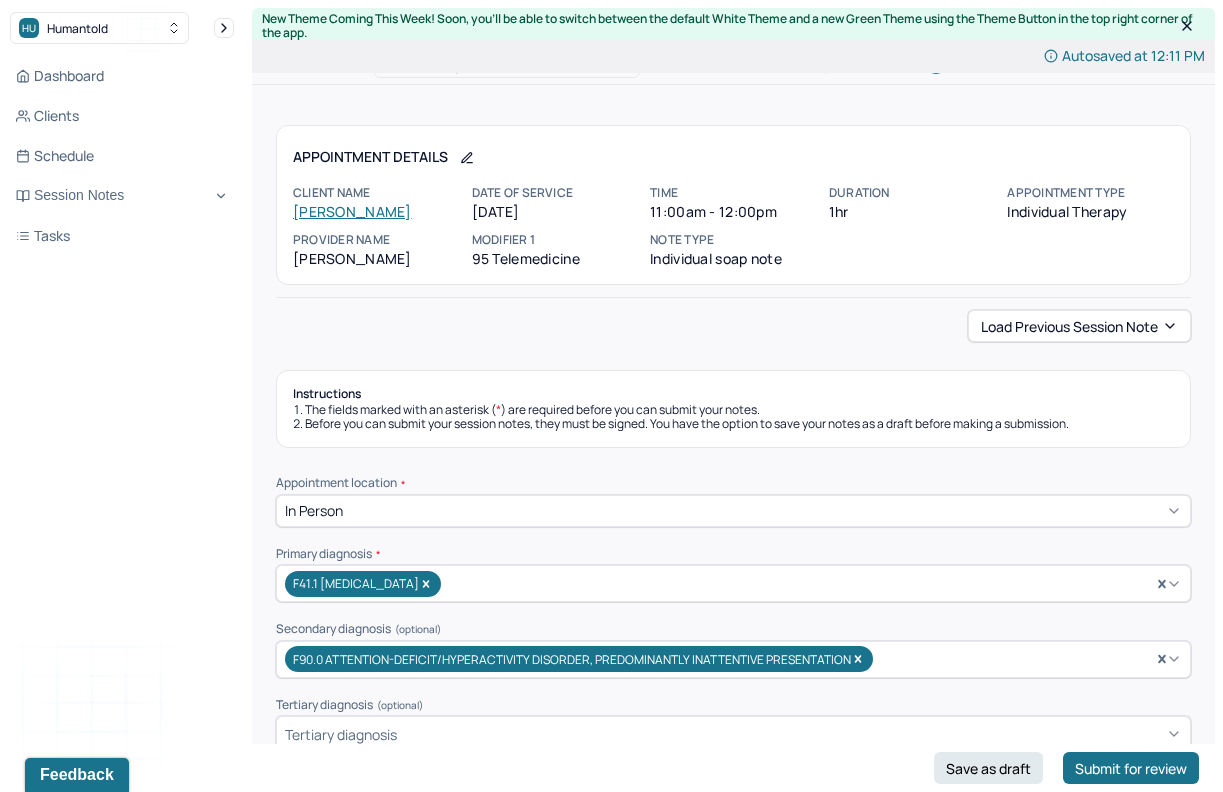 type on "Client displayed anxiety and some concern regarding future." 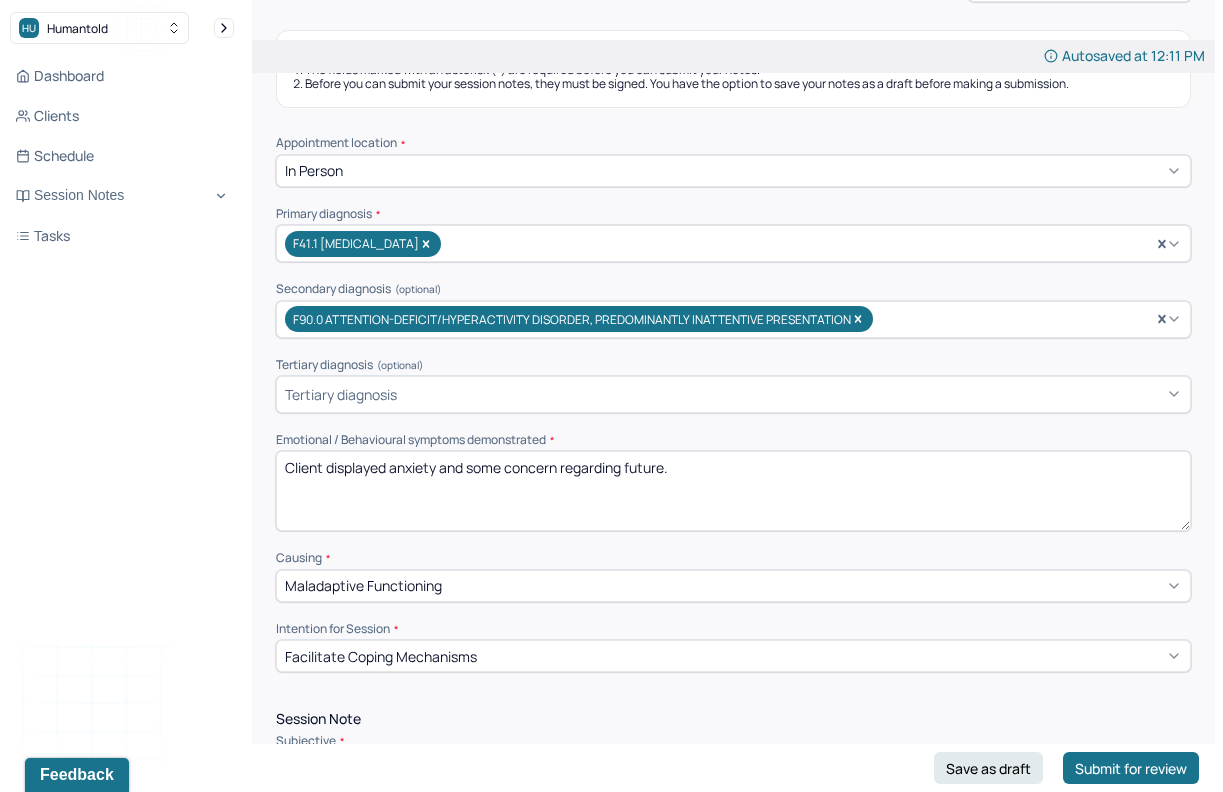 scroll, scrollTop: 376, scrollLeft: 0, axis: vertical 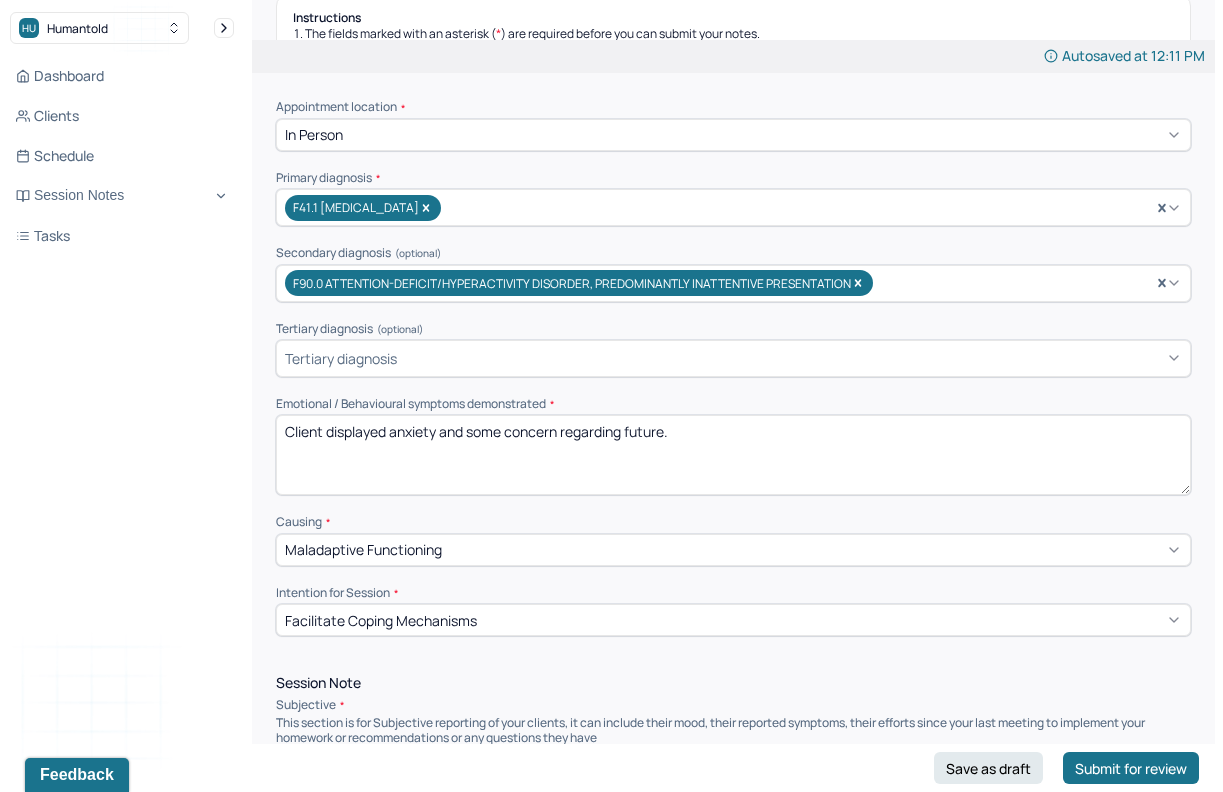 drag, startPoint x: 706, startPoint y: 435, endPoint x: 443, endPoint y: 431, distance: 263.03043 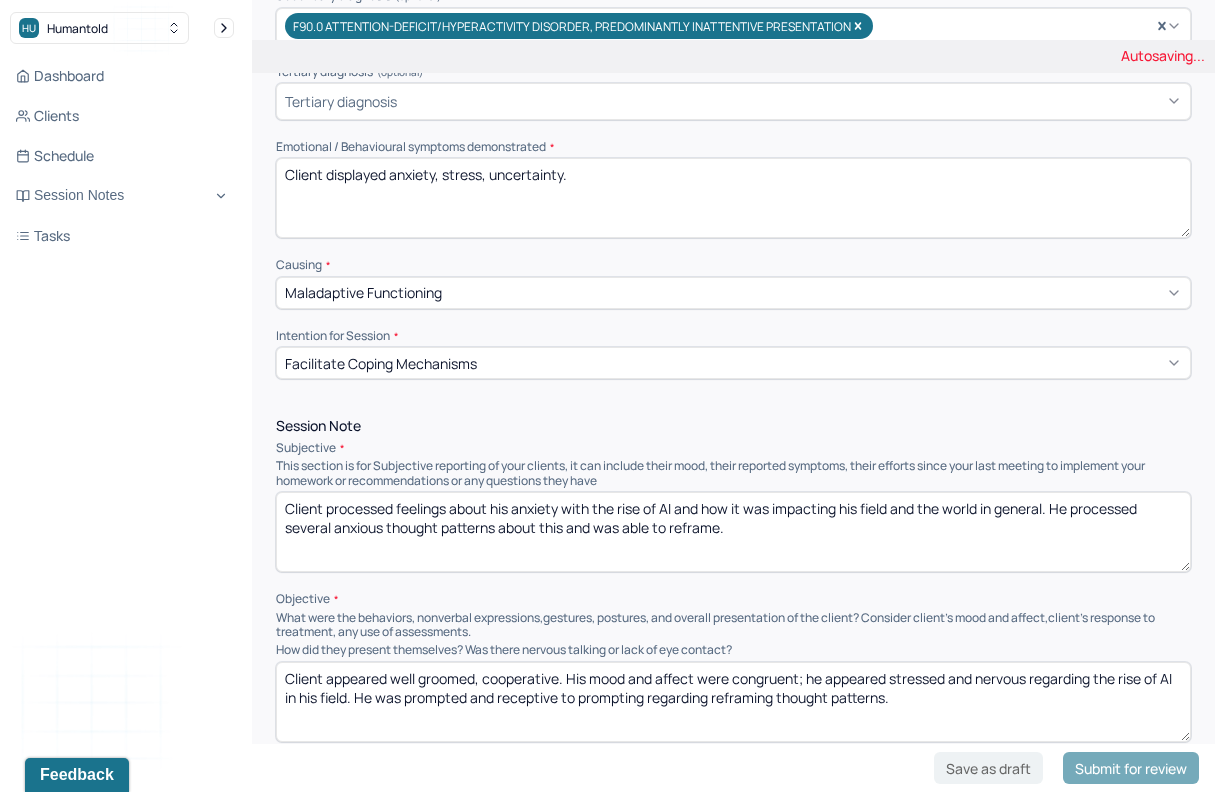 scroll, scrollTop: 659, scrollLeft: 0, axis: vertical 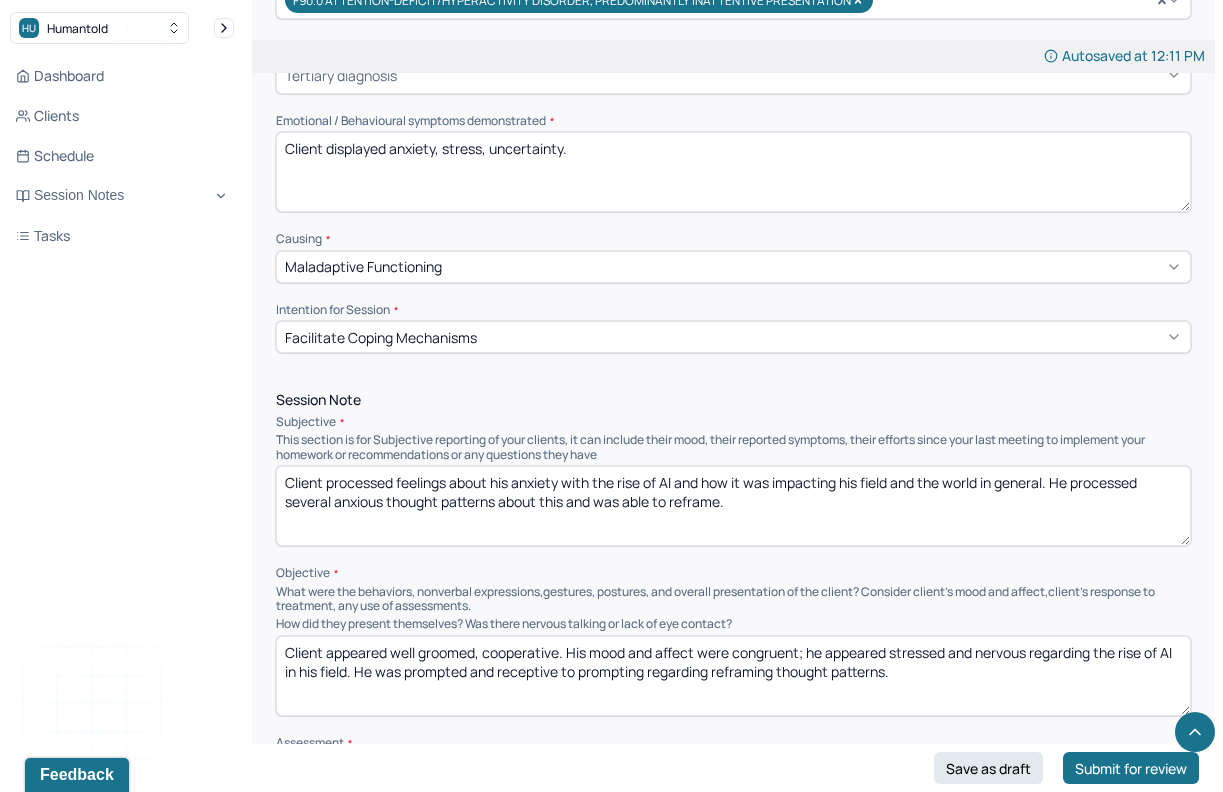 type on "Client displayed anxiety, stress, uncertainty." 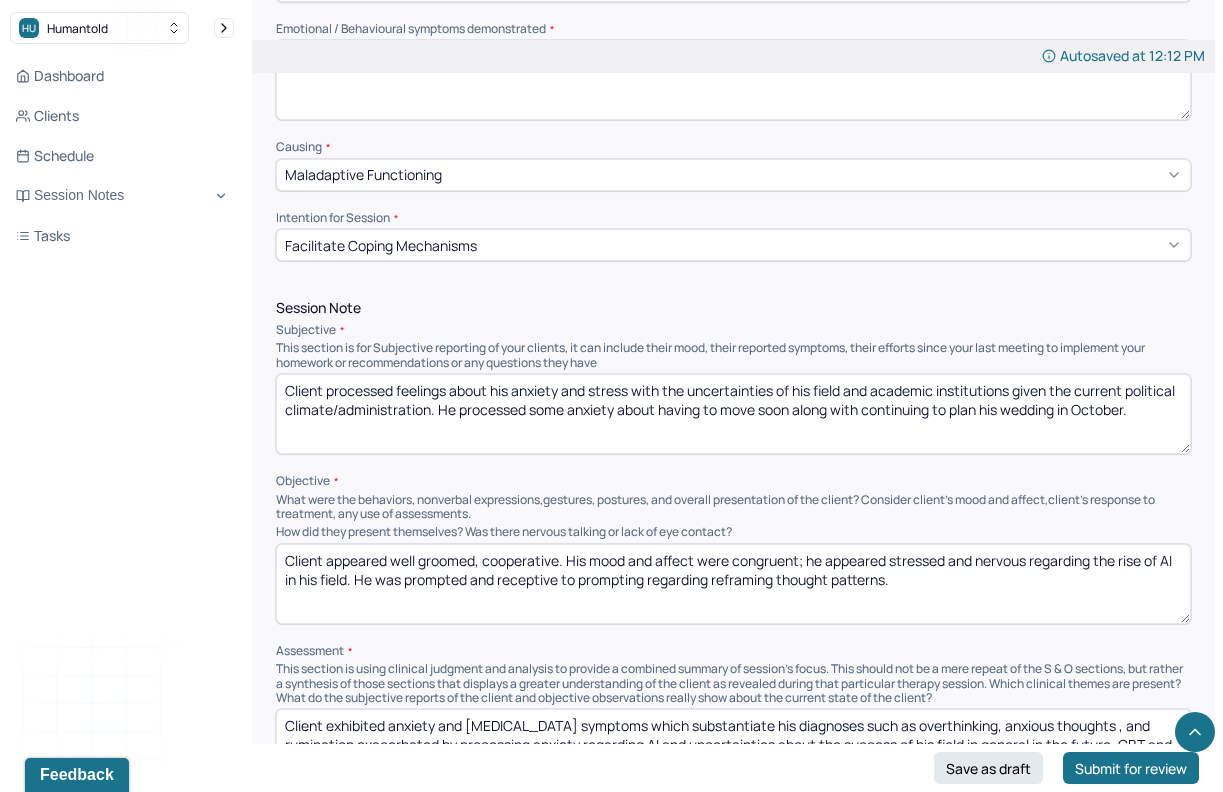 scroll, scrollTop: 760, scrollLeft: 0, axis: vertical 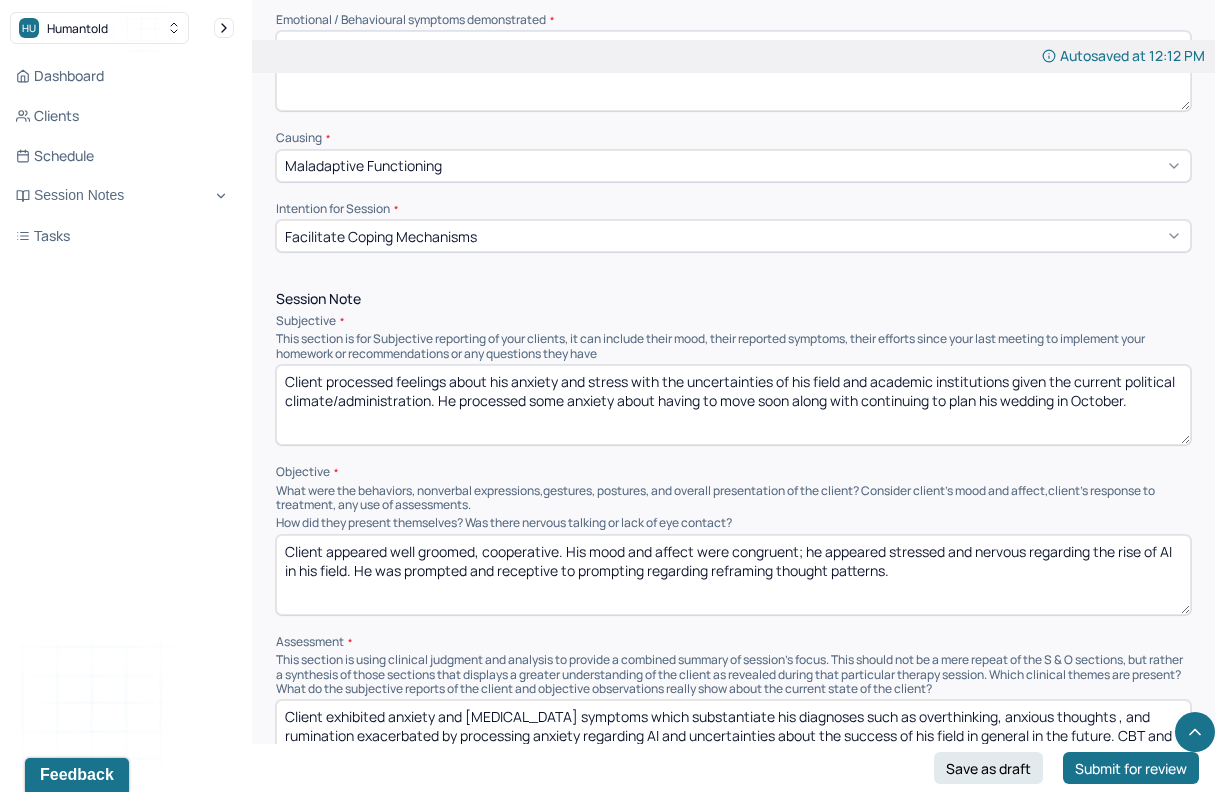 type on "Client processed feelings about his anxiety and stress with the uncertainties of his field and academic institutions given the current political climate/administration. He processed some anxiety about having to move soon along with continuing to plan his wedding in October." 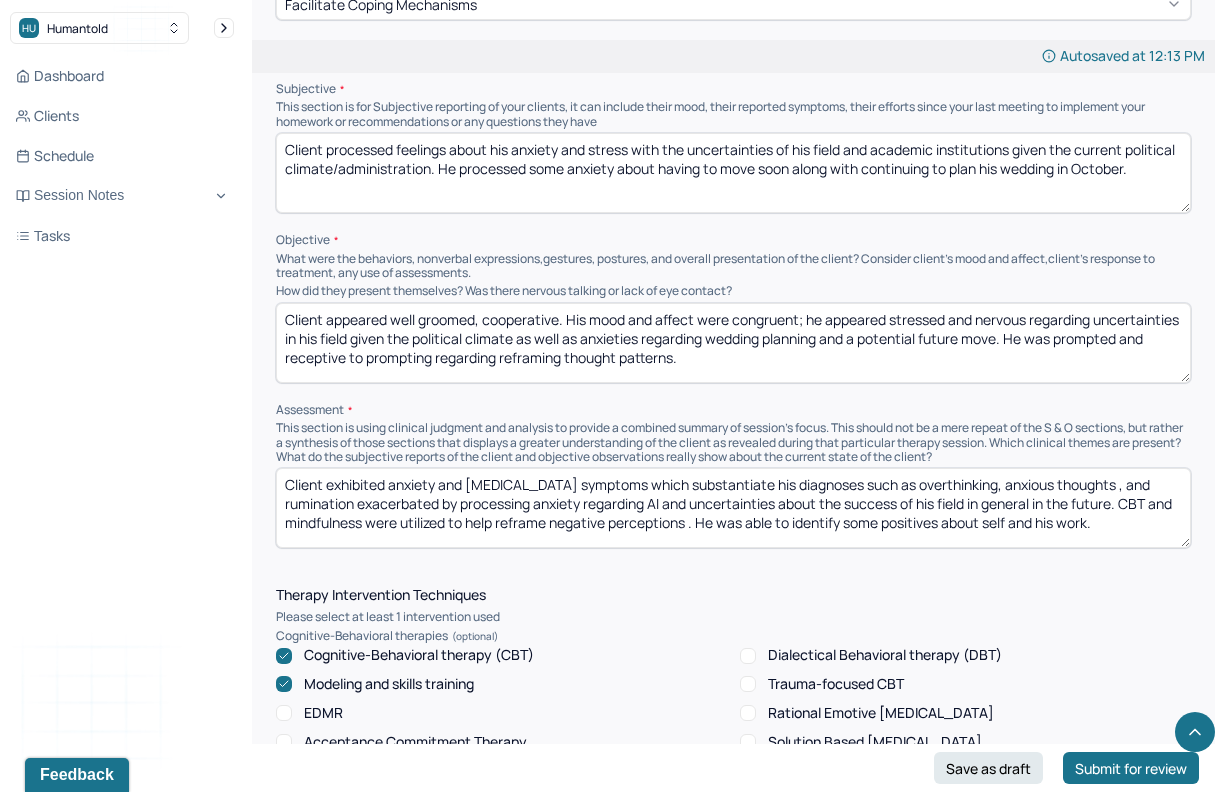 scroll, scrollTop: 993, scrollLeft: 0, axis: vertical 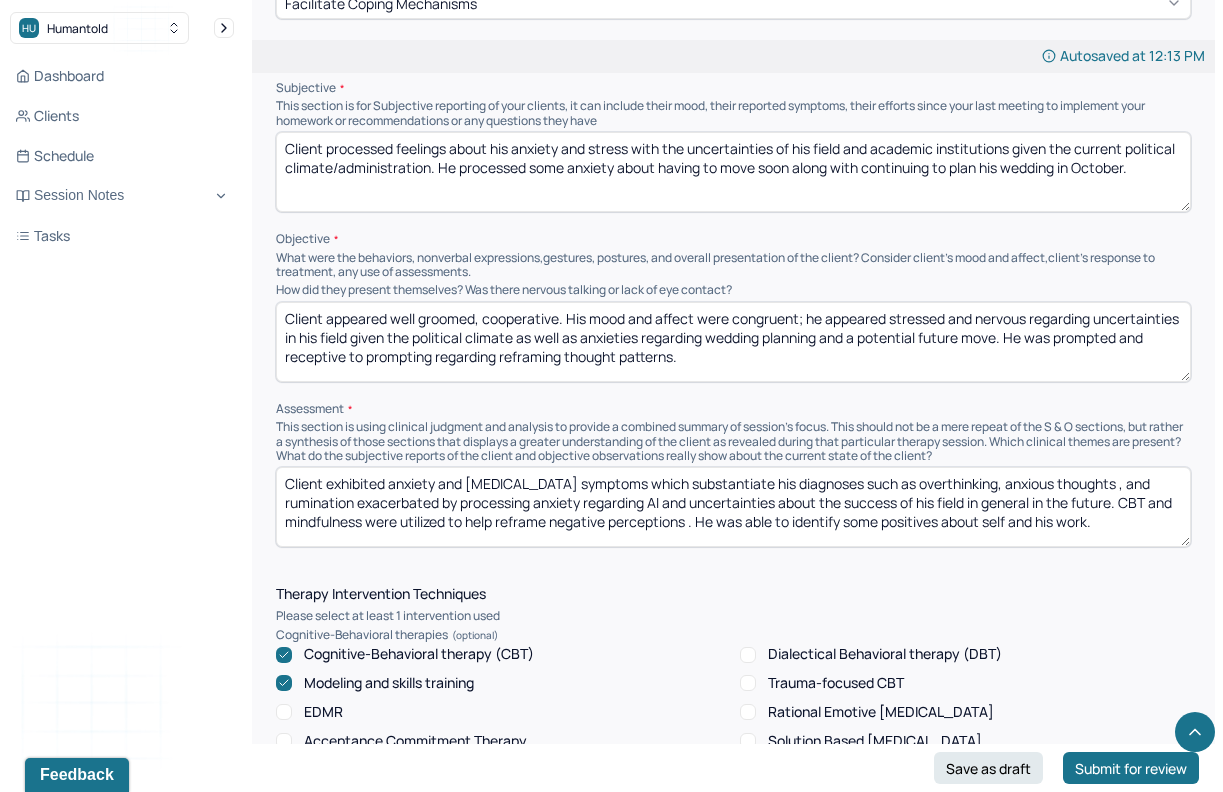 type on "Client appeared well groomed, cooperative. His mood and affect were congruent; he appeared stressed and nervous regarding uncertainties in his field given the political climate as well as anxieties regarding wedding planning and a potential future move. He was prompted and receptive to prompting regarding reframing thought patterns." 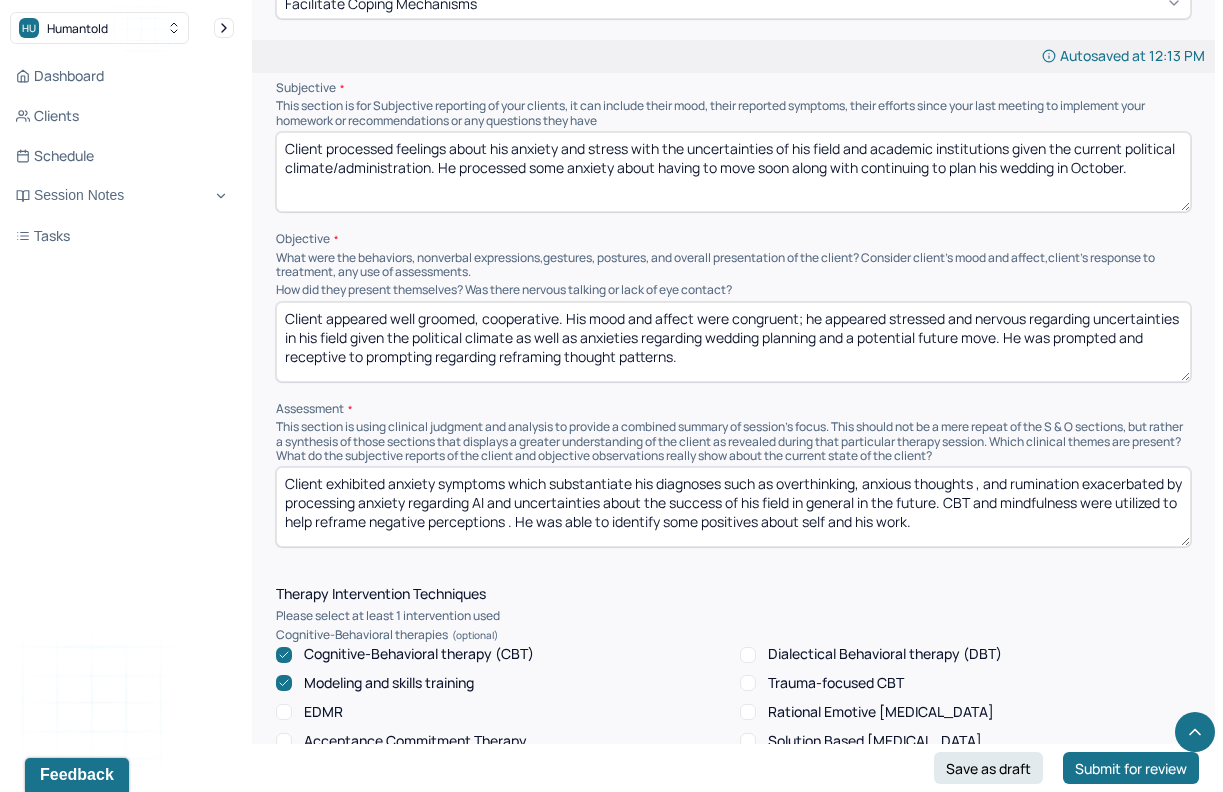 click on "Client exhibited anxiety symptoms which substantiate his diagnoses such as overthinking, anxious thoughts , and rumination exacerbated by processing anxiety regarding AI and uncertainties about the success of his field in general in the future. CBT and mindfulness were utilized to help reframe negative perceptions . He was able to identify some positives about self and his work." at bounding box center (733, 507) 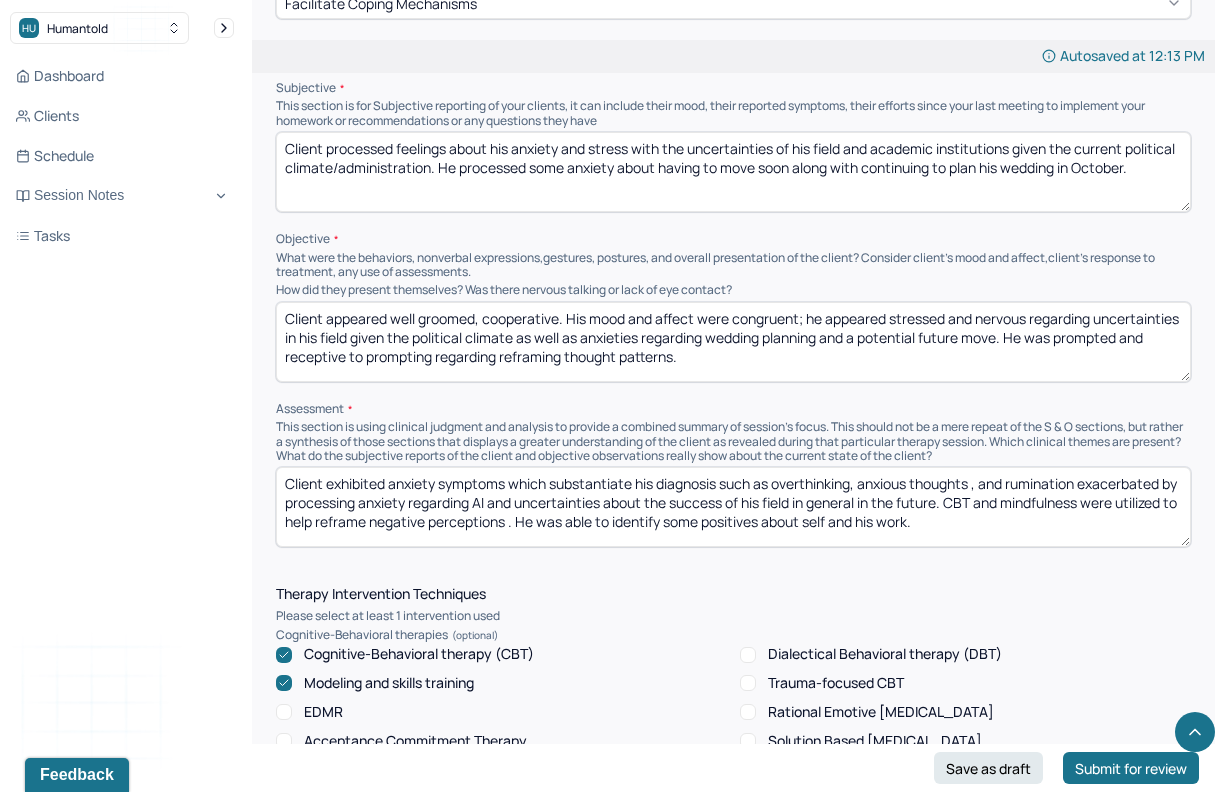 drag, startPoint x: 964, startPoint y: 497, endPoint x: 493, endPoint y: 492, distance: 471.02655 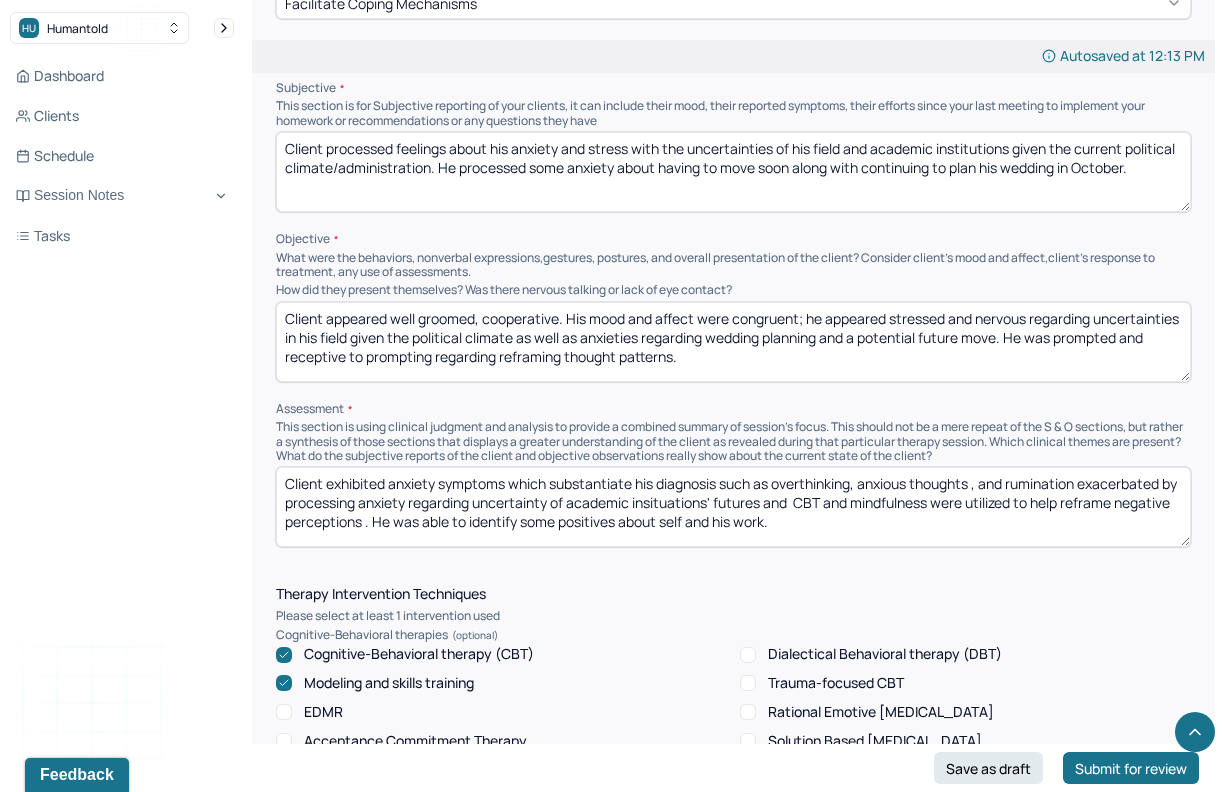 click on "Client exhibited anxiety symptoms which substantiate his diagnosis such as overthinking, anxious thoughts , and rumination exacerbated by processing anxiety regarding uncertainty of academic insituations' futures and  CBT and mindfulness were utilized to help reframe negative perceptions . He was able to identify some positives about self and his work." at bounding box center [733, 507] 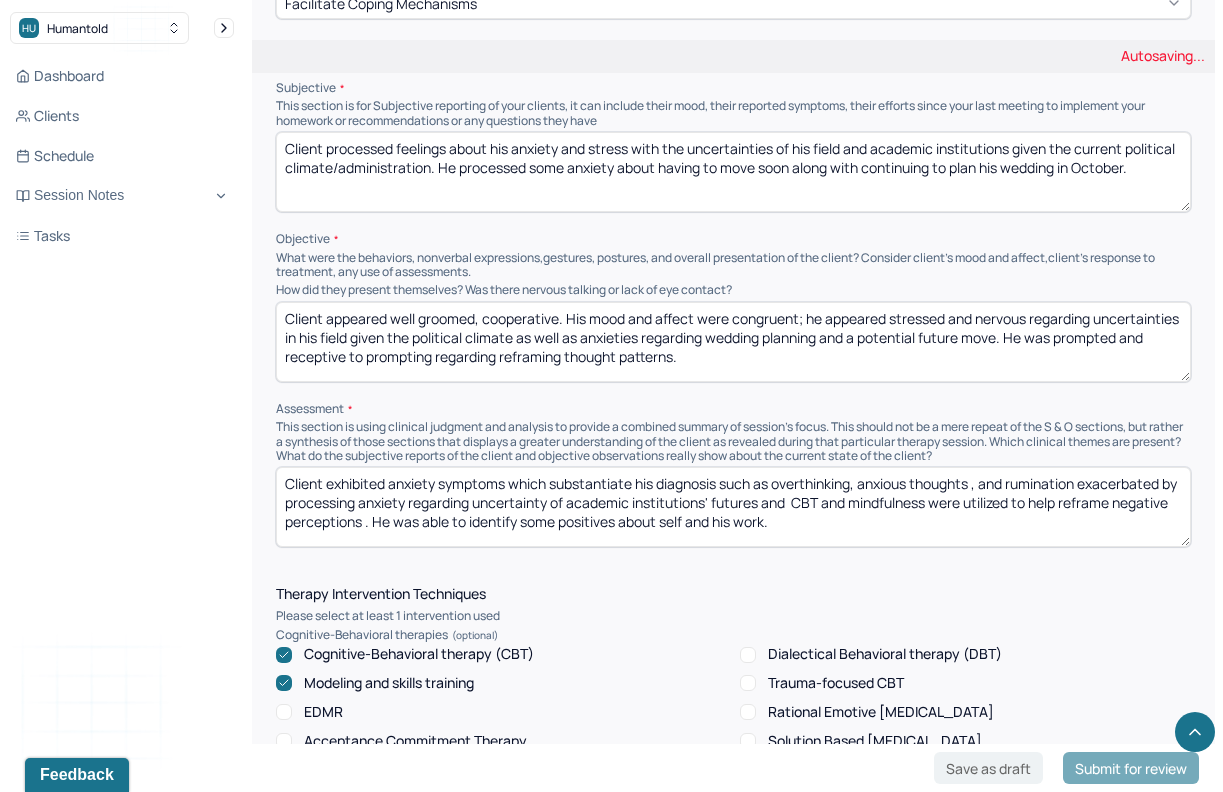 click on "Client exhibited anxiety symptoms which substantiate his diagnosis such as overthinking, anxious thoughts , and rumination exacerbated by processing anxiety regarding uncertainty of academic instituations' futures and  CBT and mindfulness were utilized to help reframe negative perceptions . He was able to identify some positives about self and his work." at bounding box center [733, 507] 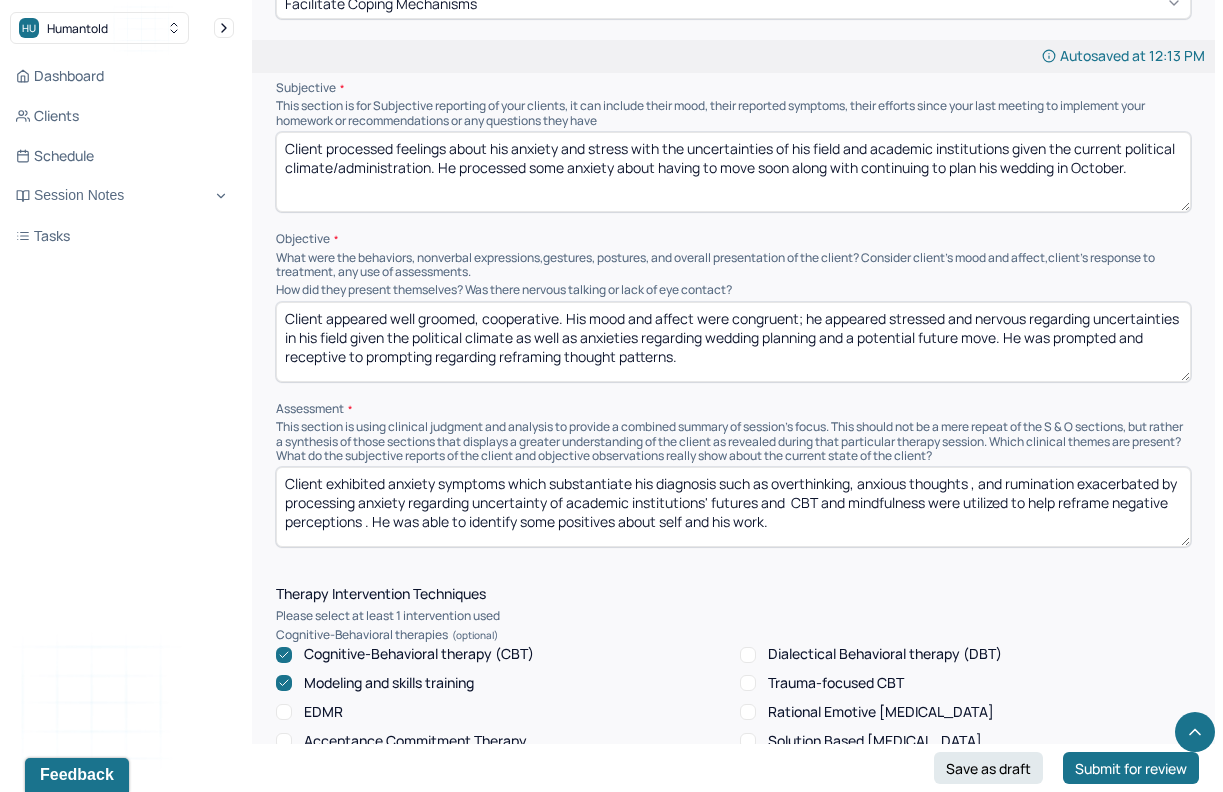 click on "Client exhibited anxiety symptoms which substantiate his diagnosis such as overthinking, anxious thoughts , and rumination exacerbated by processing anxiety regarding uncertainty of academic institutions' futures and  CBT and mindfulness were utilized to help reframe negative perceptions . He was able to identify some positives about self and his work." at bounding box center (733, 507) 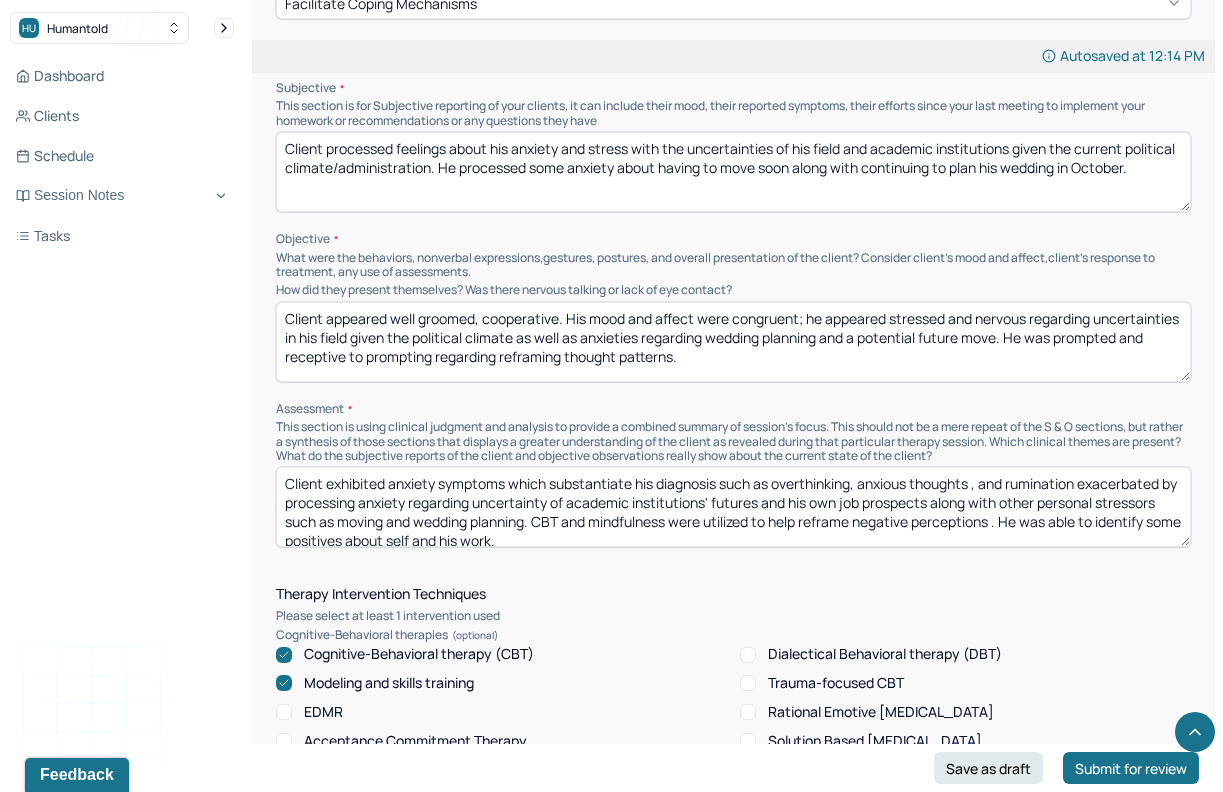 drag, startPoint x: 580, startPoint y: 540, endPoint x: 1004, endPoint y: 516, distance: 424.6787 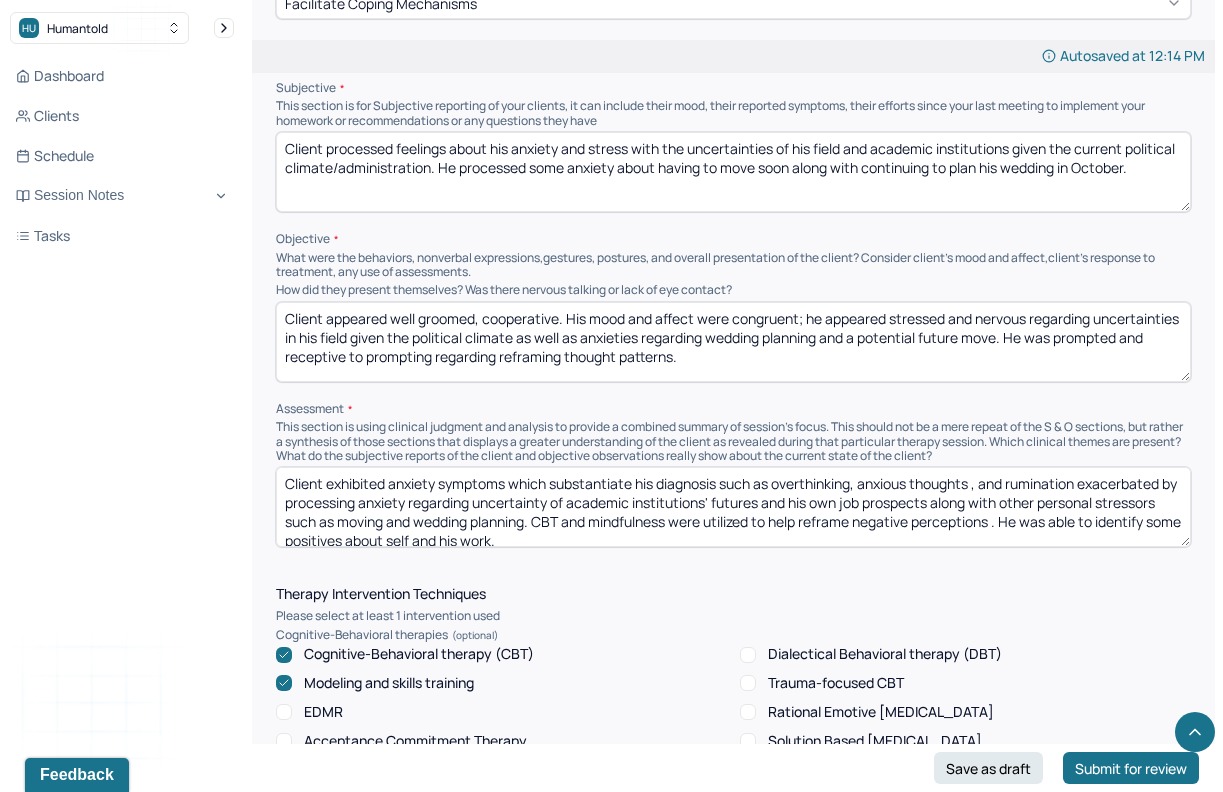 click on "Client exhibited anxiety symptoms which substantiate his diagnosis such as overthinking, anxious thoughts , and rumination exacerbated by processing anxiety regarding uncertainty of academic institutions' futures and his own job prospects along with other personal stressors such as moving and wedding planning. CBT and mindfulness were utilized to help reframe negative perceptions . He was able to identify some positives about self and his work." at bounding box center [733, 507] 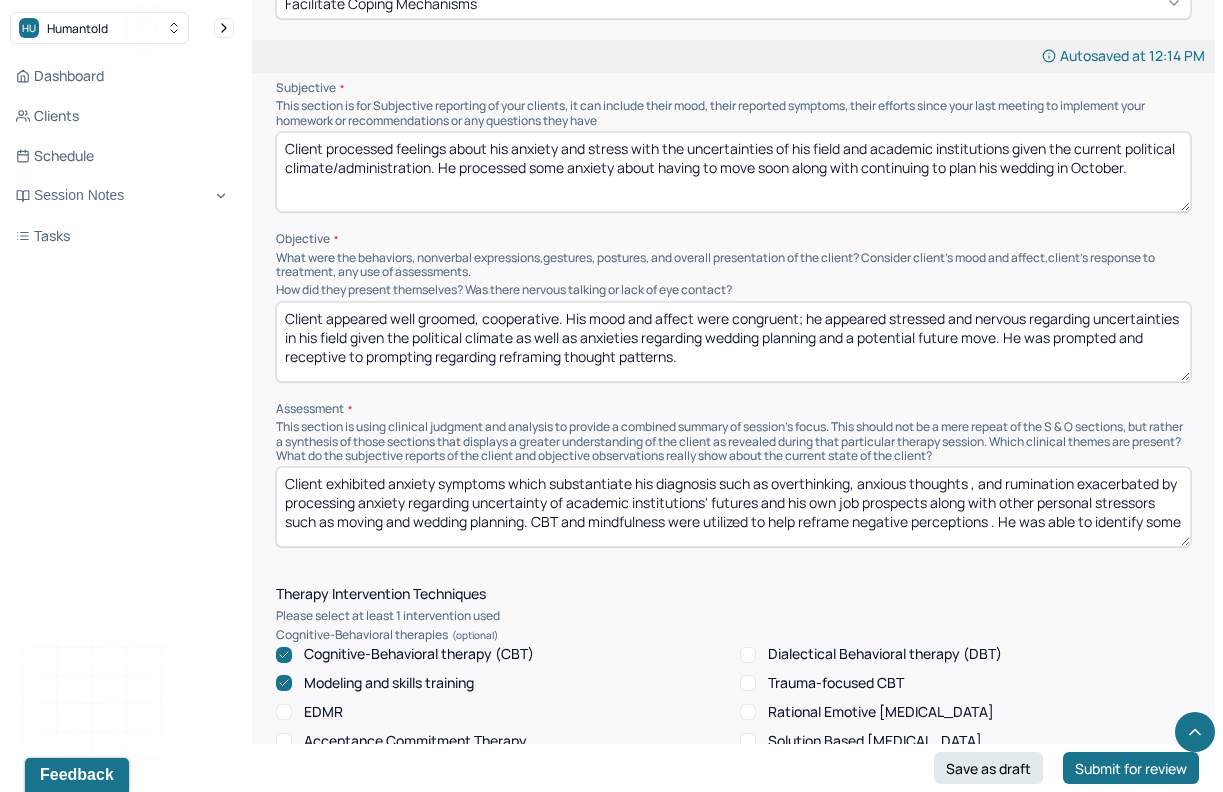scroll, scrollTop: 3, scrollLeft: 0, axis: vertical 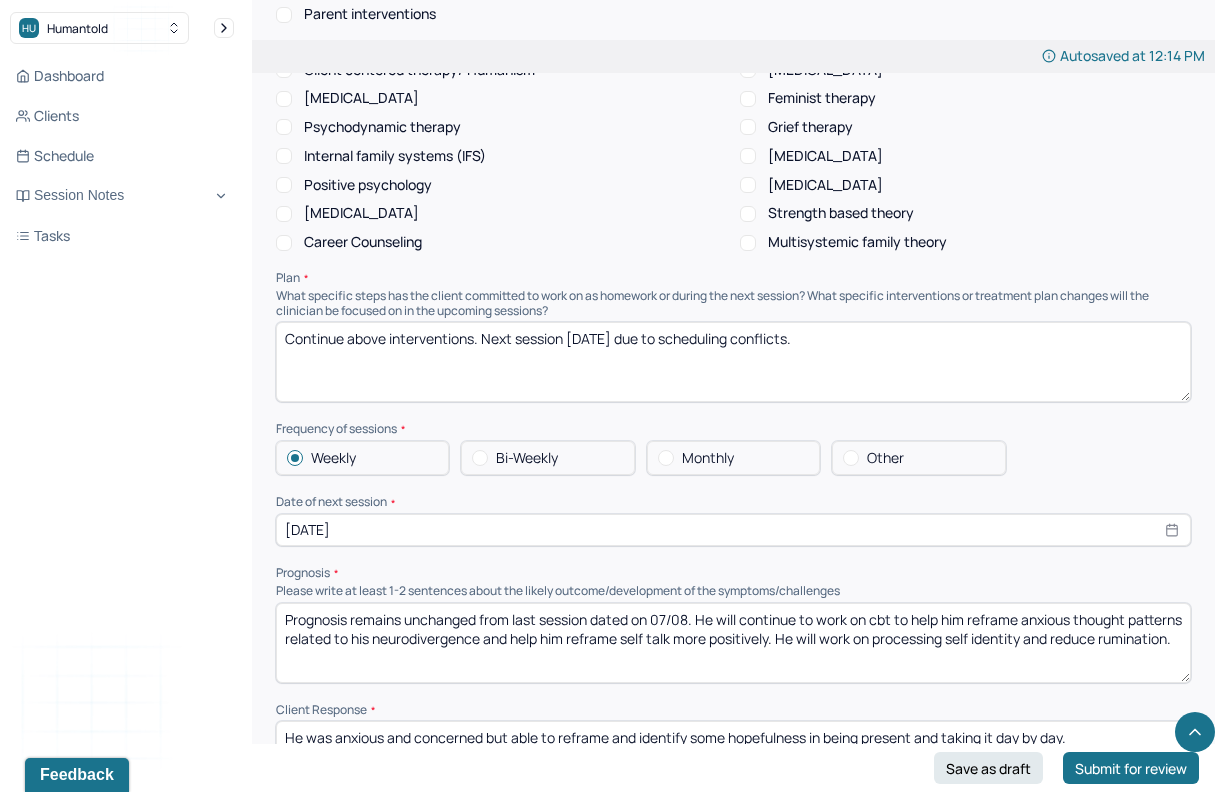 type on "Client exhibited anxiety symptoms which substantiate his diagnosis such as overthinking, anxious thoughts , and rumination exacerbated by processing anxiety regarding uncertainty of academic institutions' futures and his own job prospects along with other personal stressors such as moving and wedding planning. CBT and mindfulness were utilized to help reframe negative perceptions . He was able to identify some positives in his life." 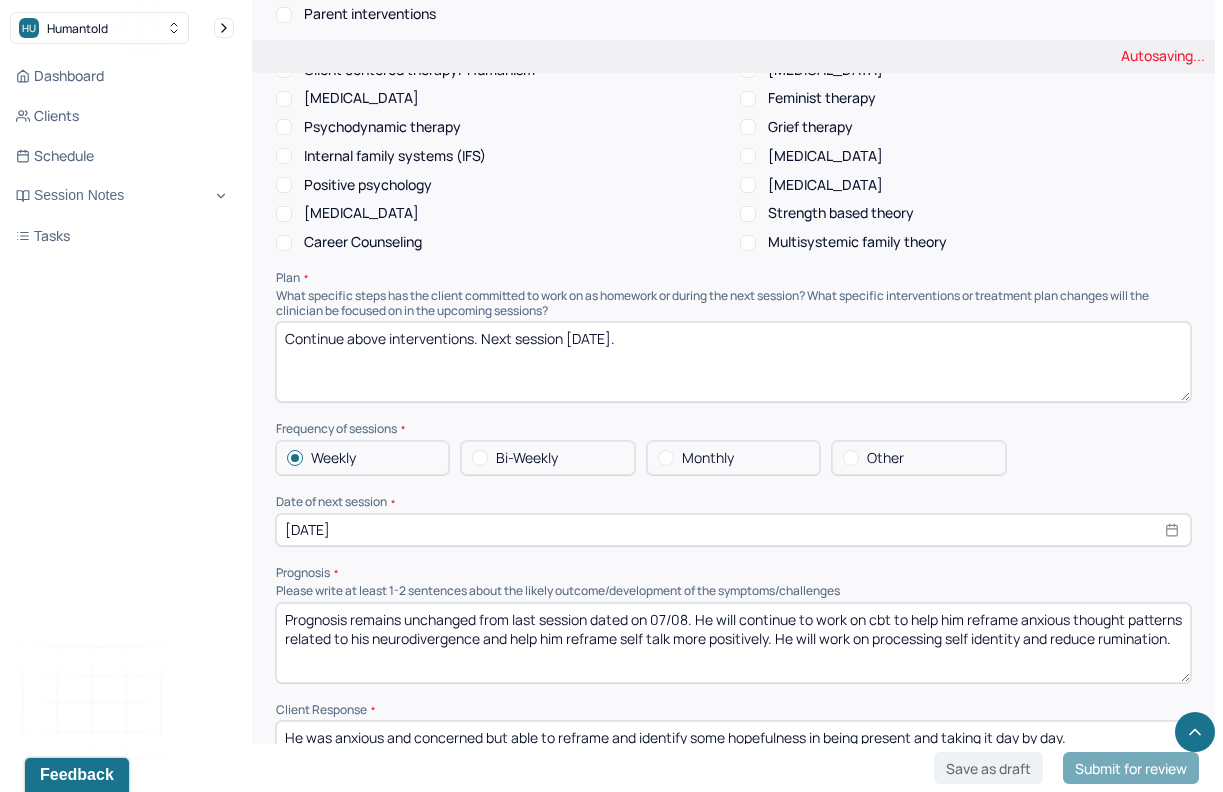type on "Continue above interventions. Next session [DATE]." 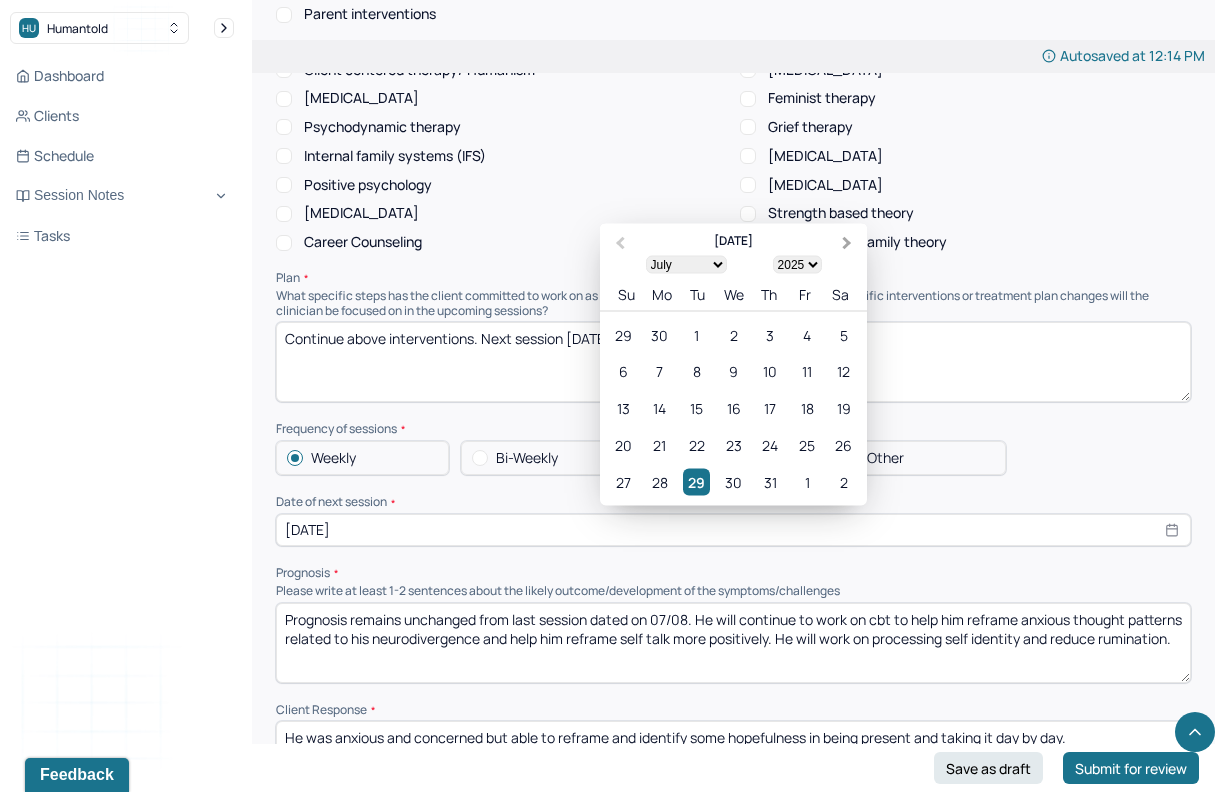 click on "Next Month" at bounding box center [847, 243] 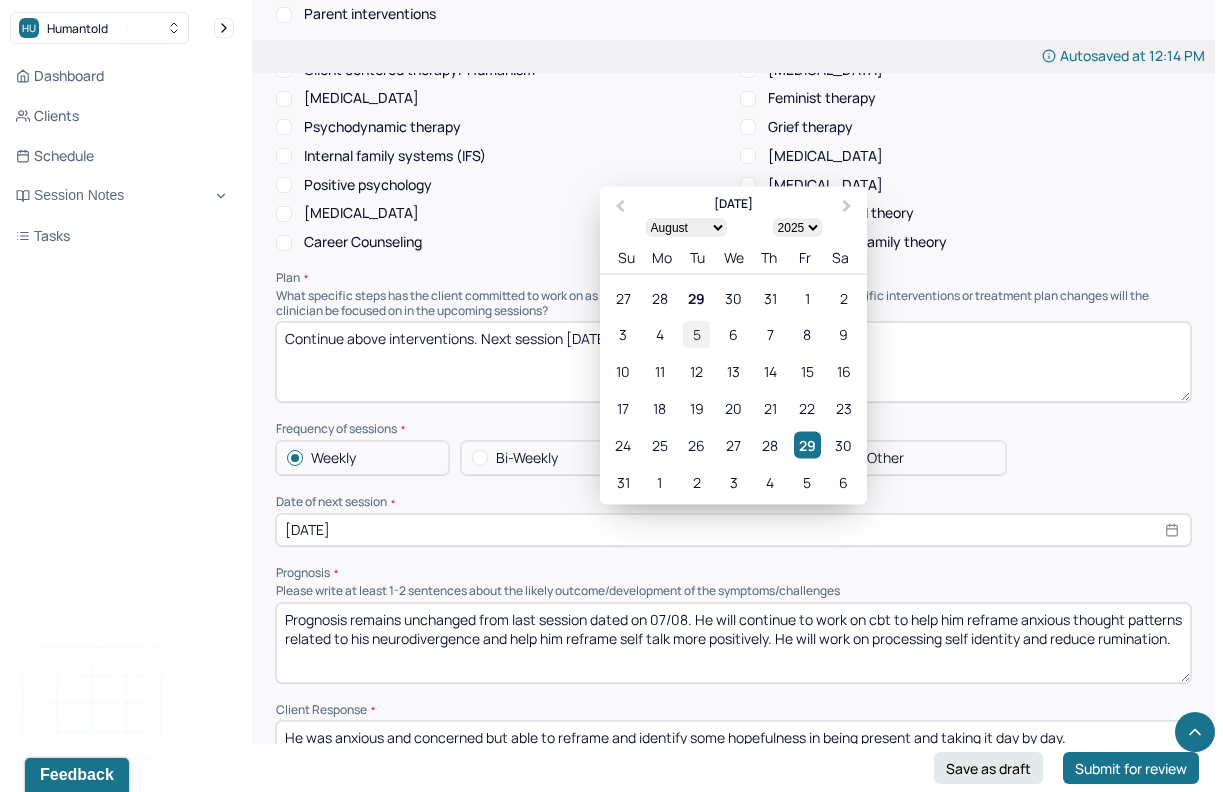 click on "5" at bounding box center (696, 334) 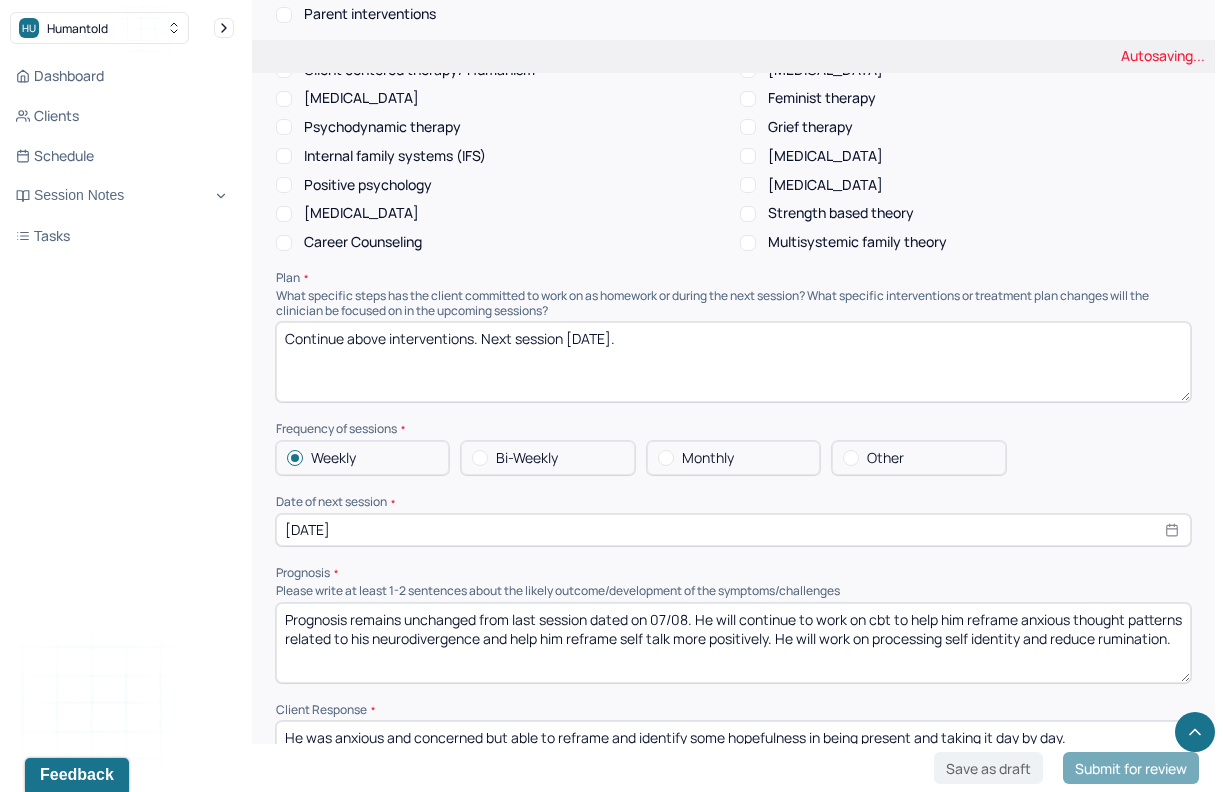 click on "Prognosis remains unchanged from last session dated on 07/08. He will continue to work on cbt to help him reframe anxious thought patterns related to his neurodivergence and help him reframe self talk more positively. He will work on processing self identity and reduce rumination." at bounding box center (733, 643) 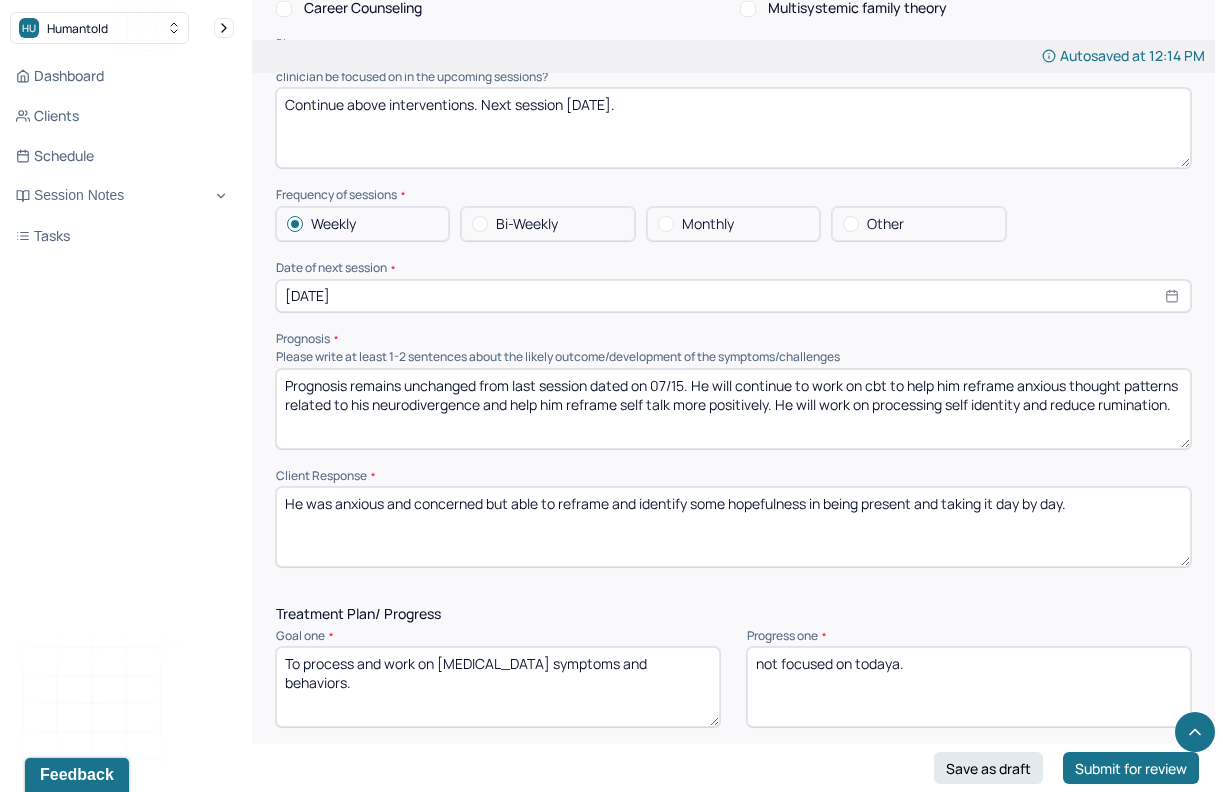 scroll, scrollTop: 2065, scrollLeft: 0, axis: vertical 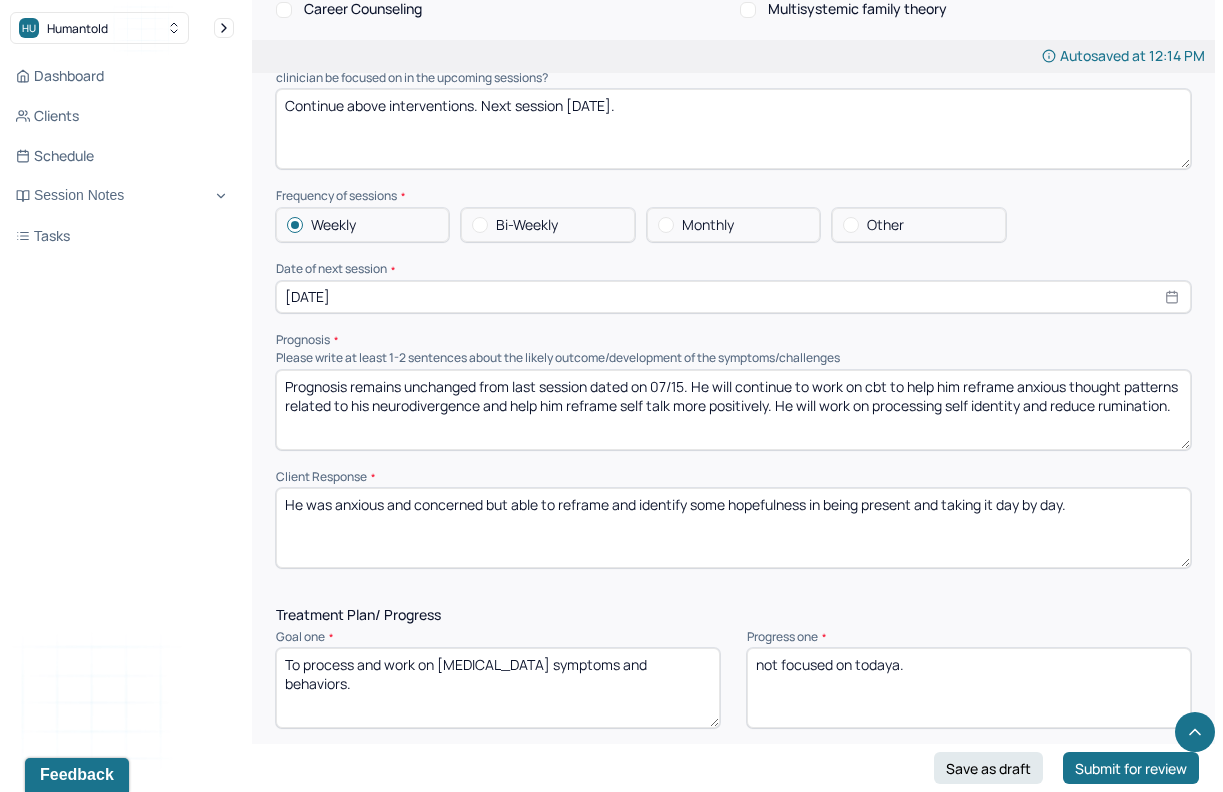 type on "Prognosis remains unchanged from last session dated on 07/15. He will continue to work on cbt to help him reframe anxious thought patterns related to his neurodivergence and help him reframe self talk more positively. He will work on processing self identity and reduce rumination." 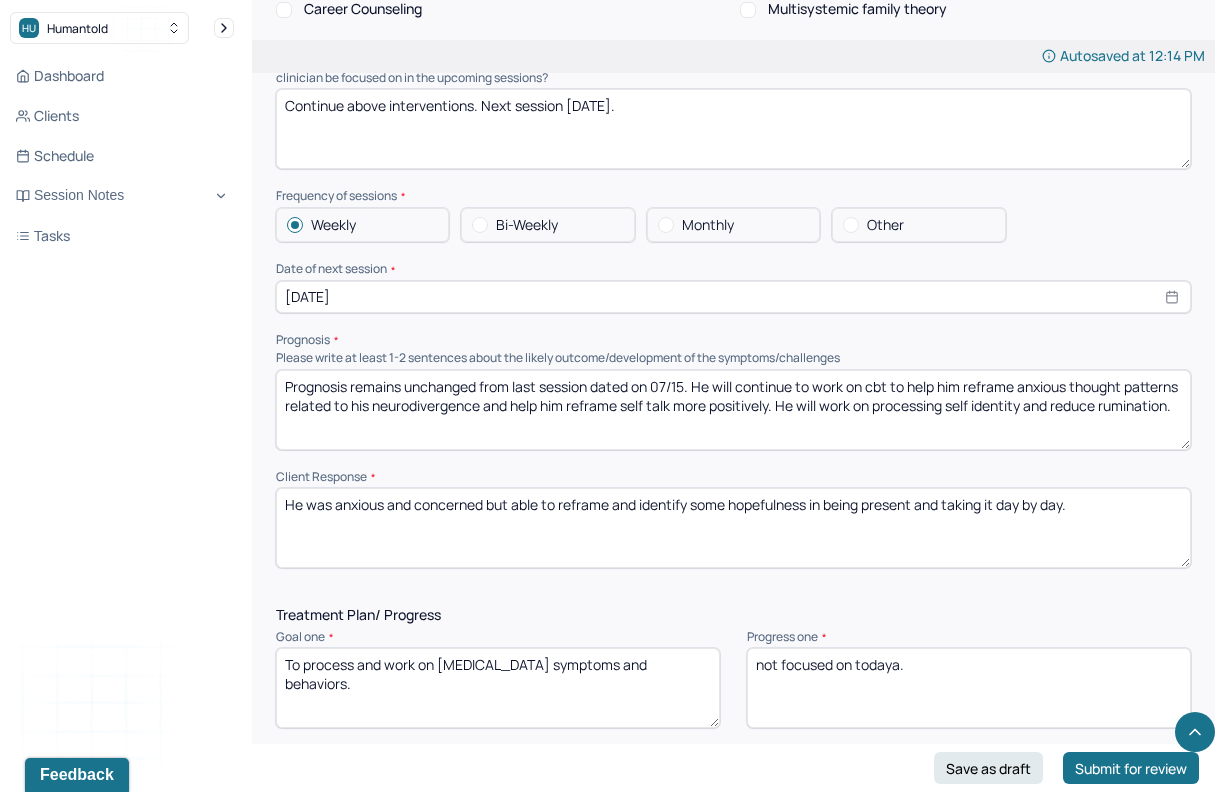 drag, startPoint x: 1142, startPoint y: 484, endPoint x: 695, endPoint y: 488, distance: 447.01788 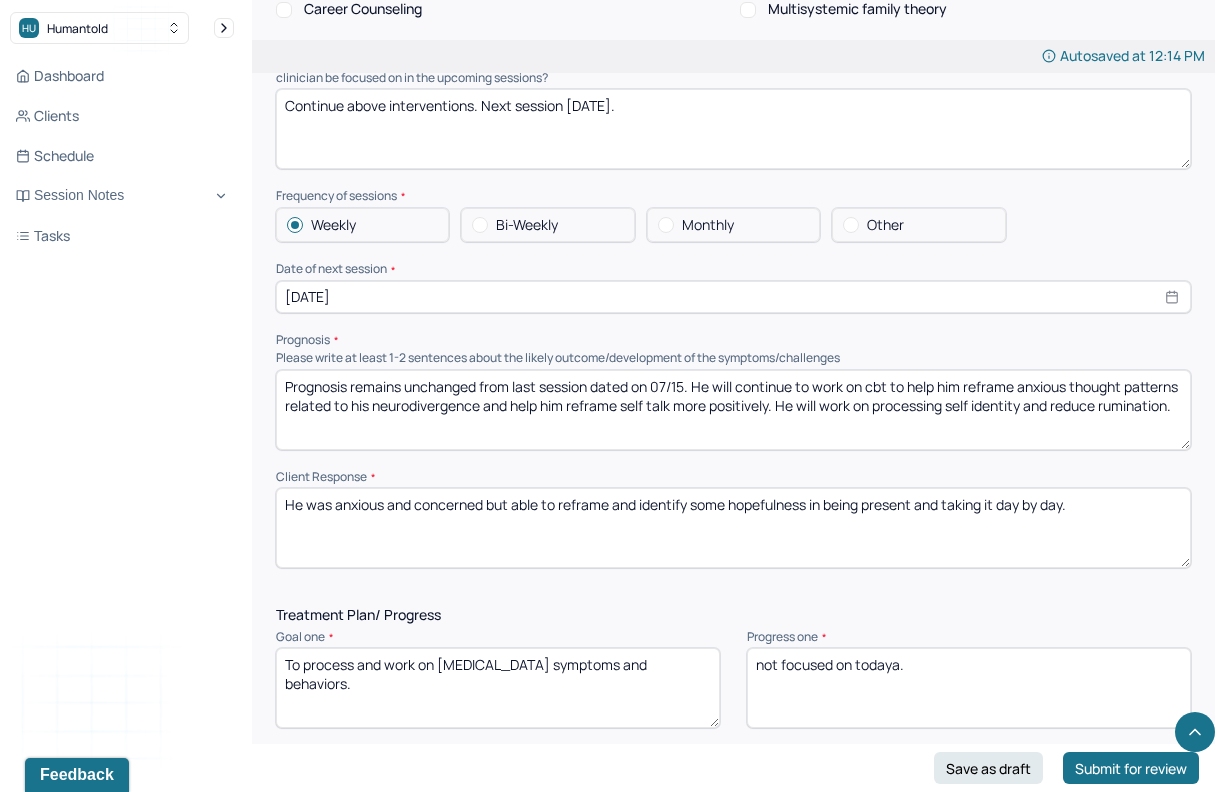 click on "He was anxious and concerned but able to reframe and identify some hopefulness in being present and taking it day by day." at bounding box center [733, 528] 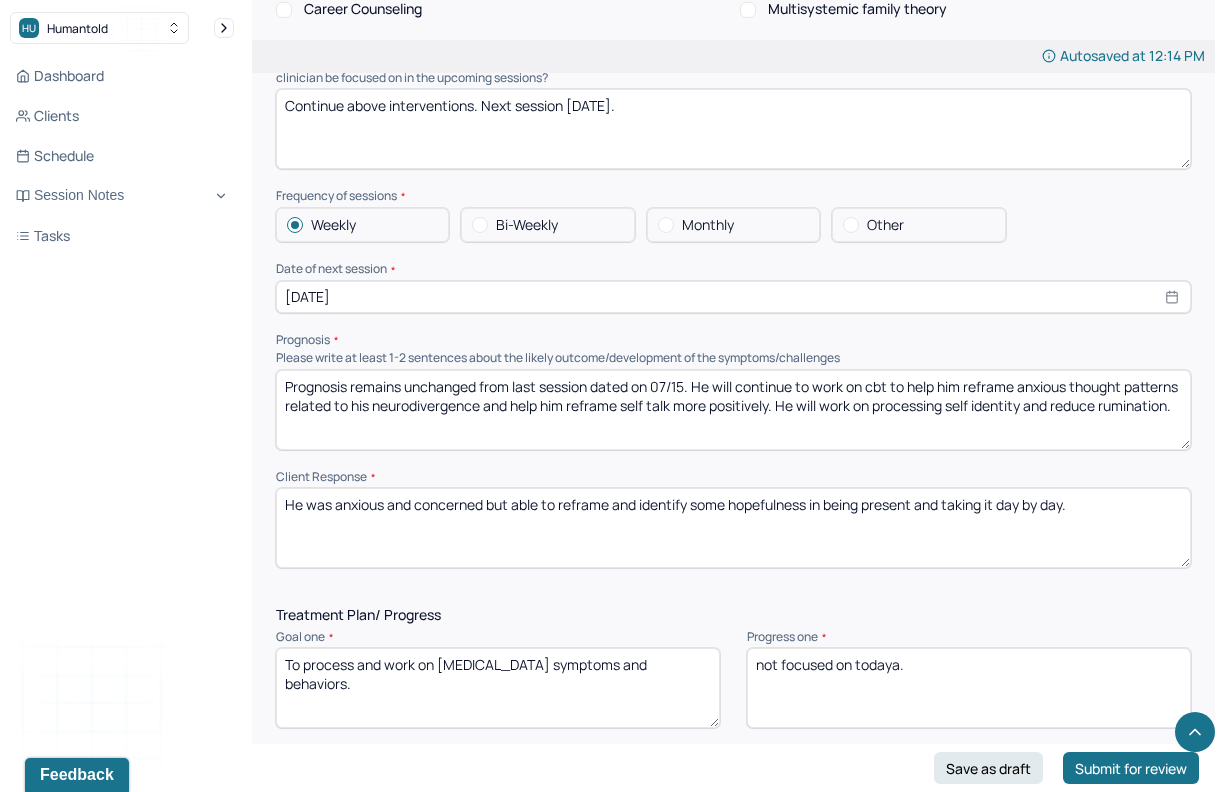 drag, startPoint x: 1060, startPoint y: 511, endPoint x: 418, endPoint y: 512, distance: 642.0008 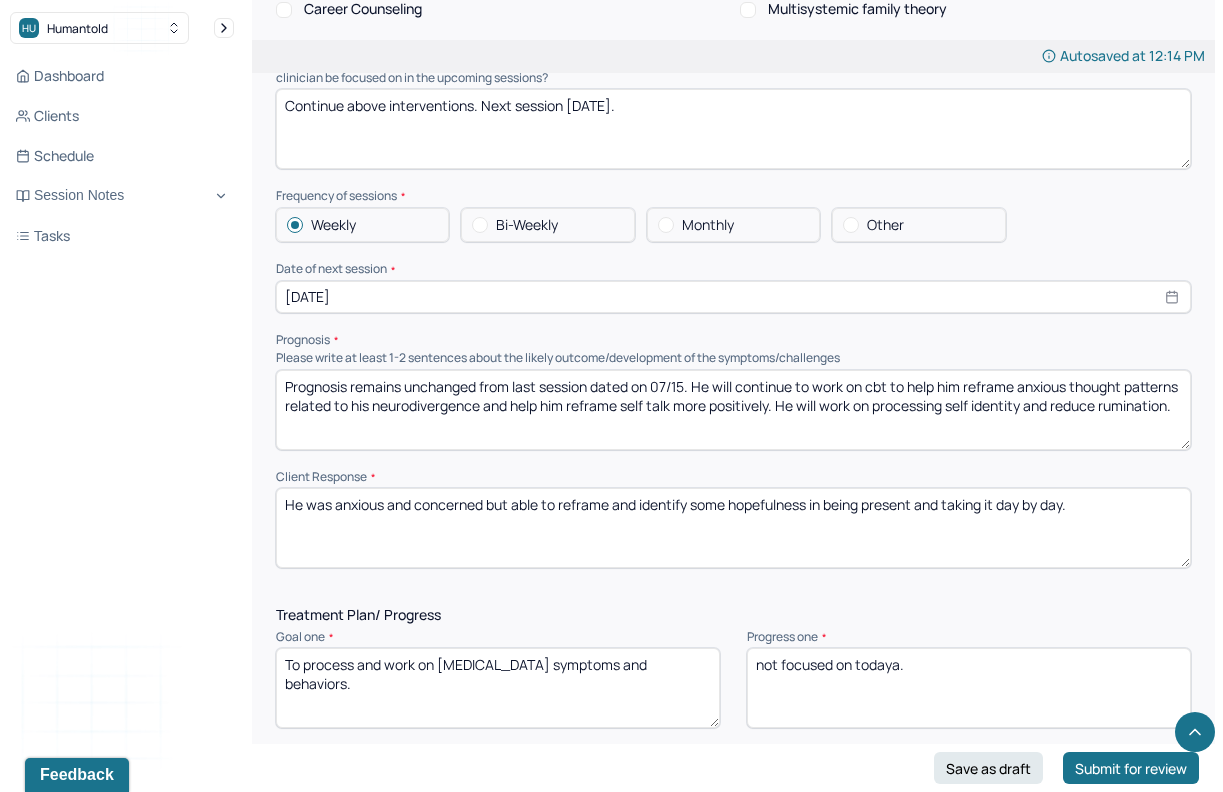 click on "He was anxious and concerned but able to reframe and identify some hopefulness in being present and taking it day by day." at bounding box center [733, 528] 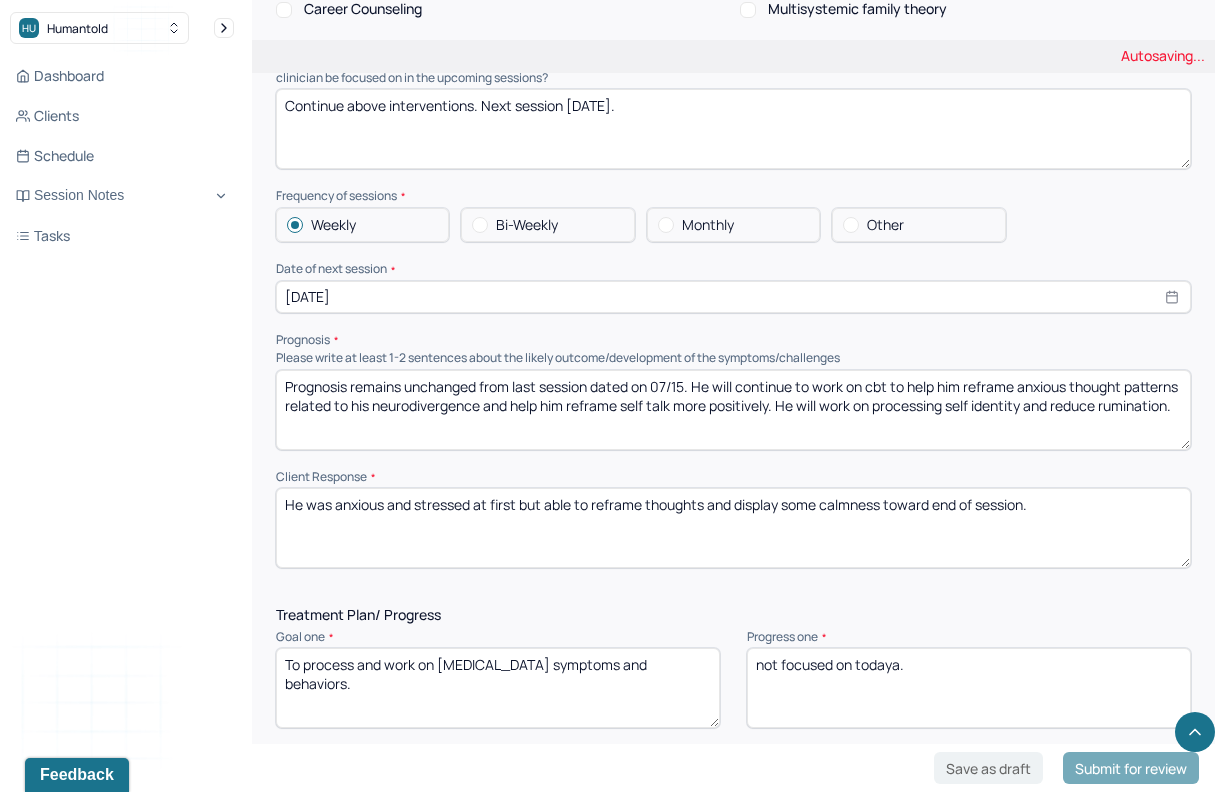 scroll, scrollTop: 2226, scrollLeft: 0, axis: vertical 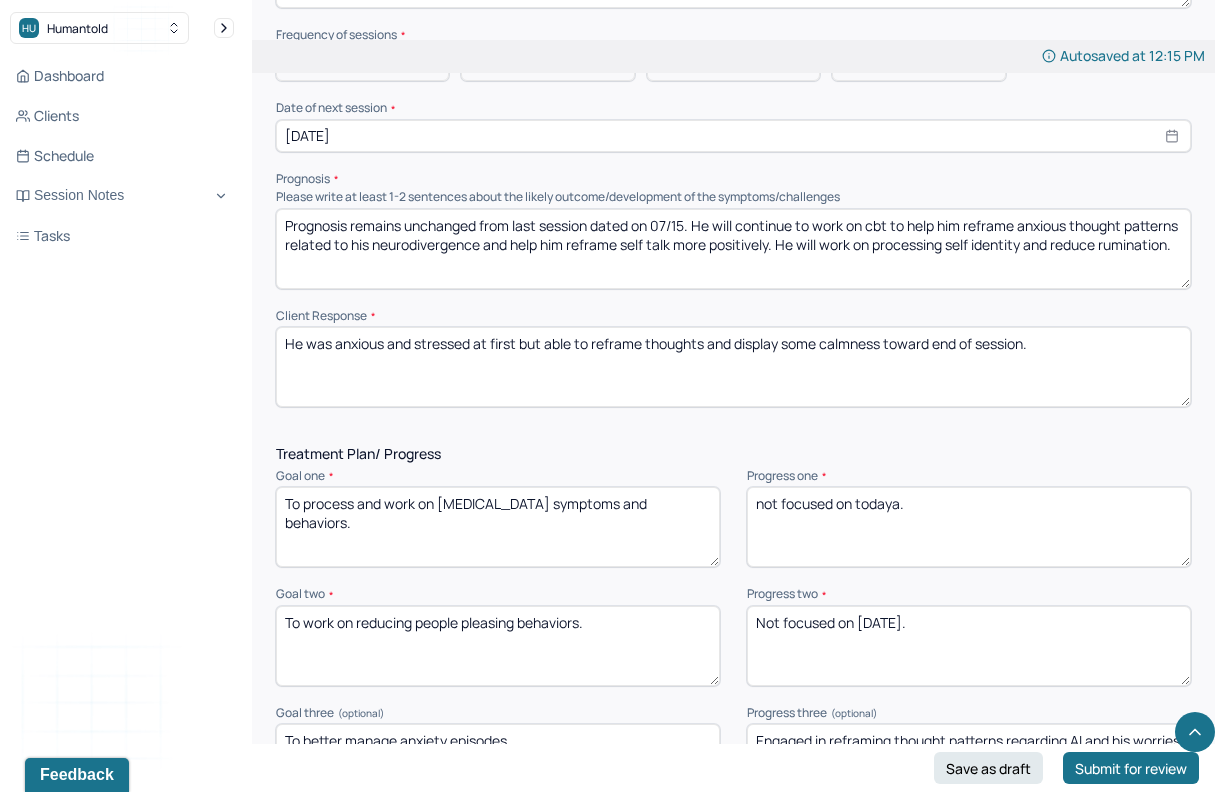 type on "He was anxious and stressed at first but able to reframe thoughts and display some calmness toward end of session." 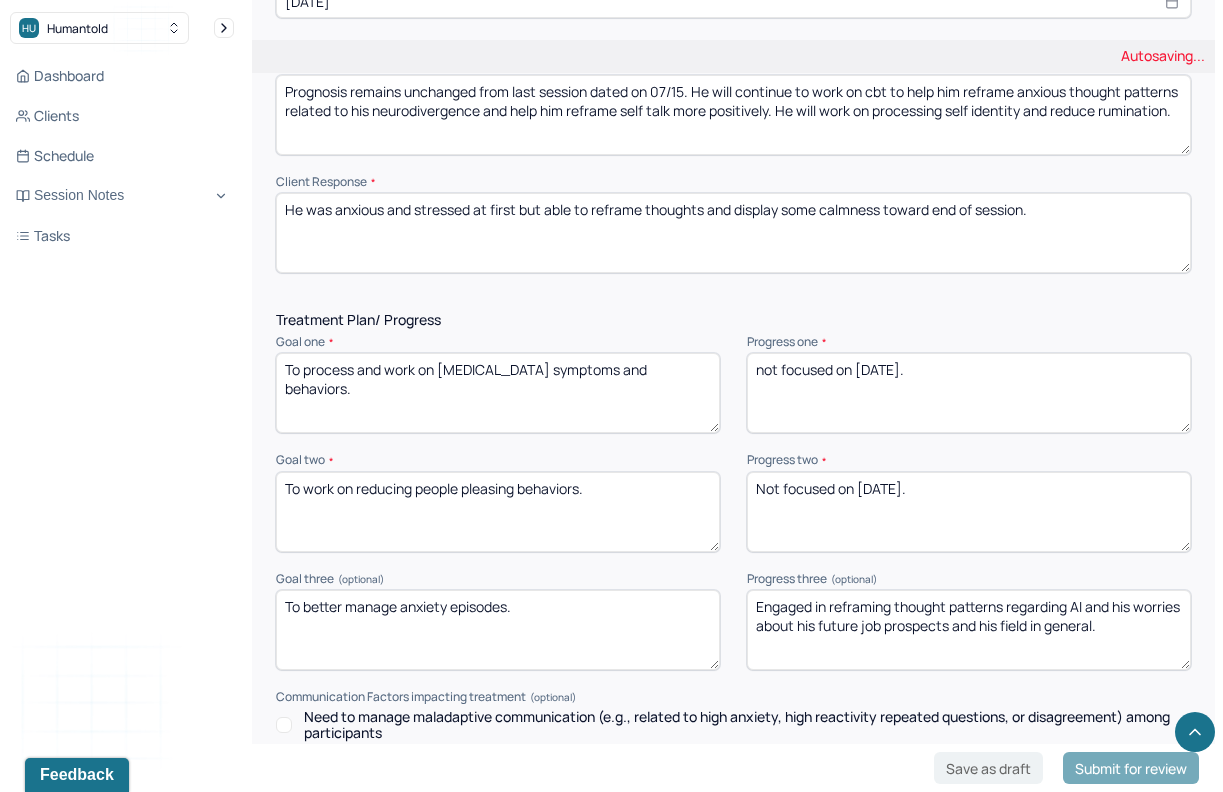 scroll, scrollTop: 2431, scrollLeft: 0, axis: vertical 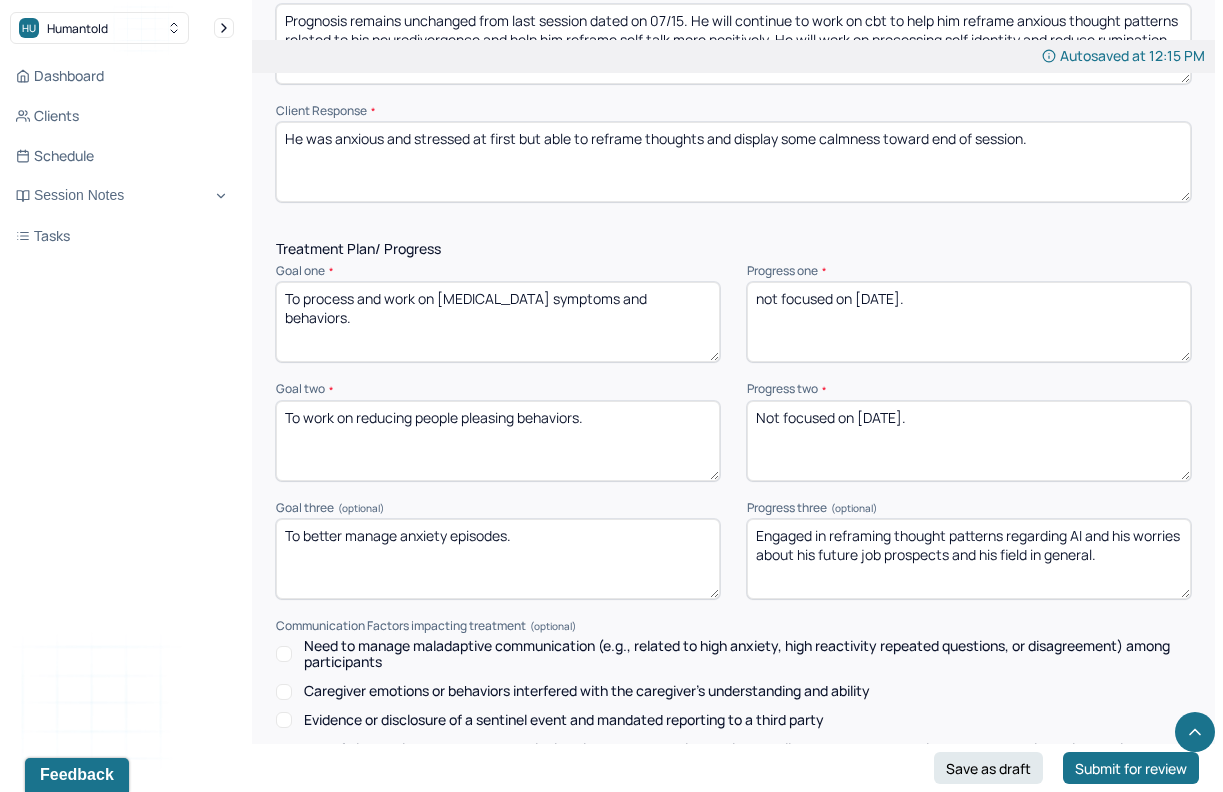 type on "not focused on [DATE]." 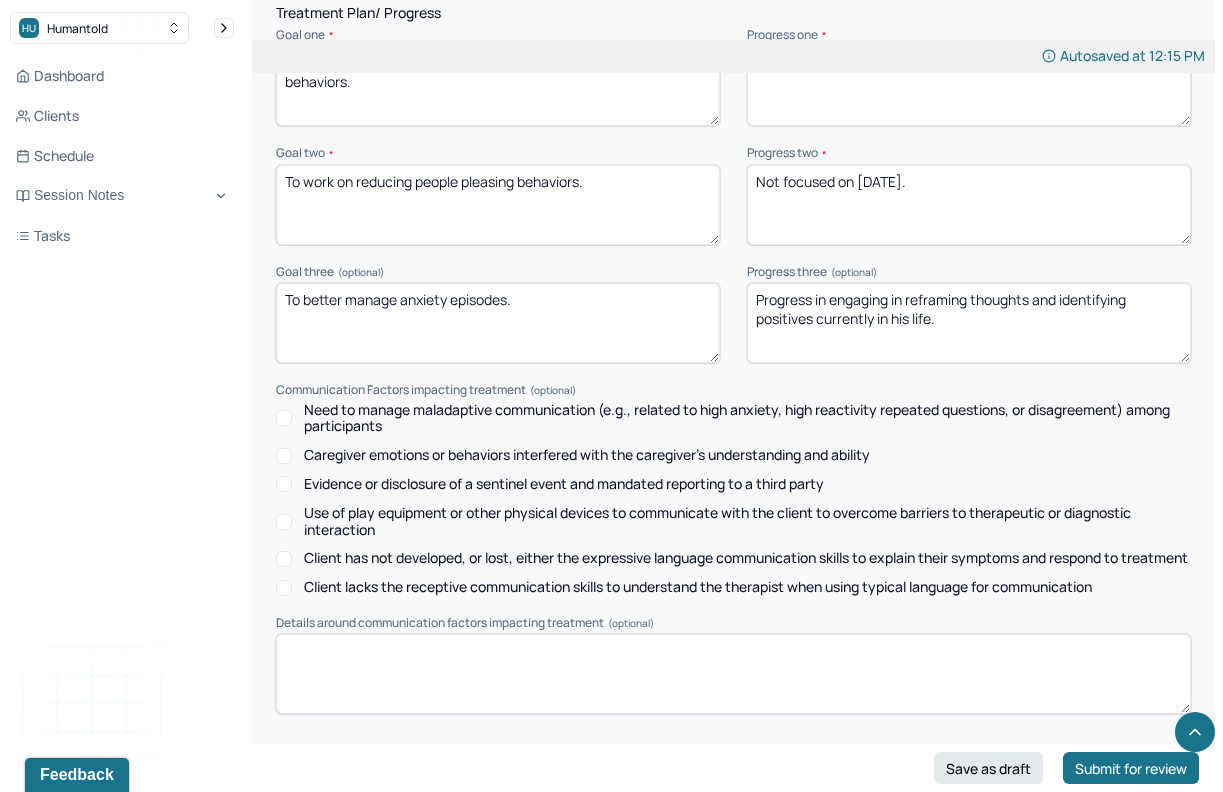 scroll, scrollTop: 2816, scrollLeft: 0, axis: vertical 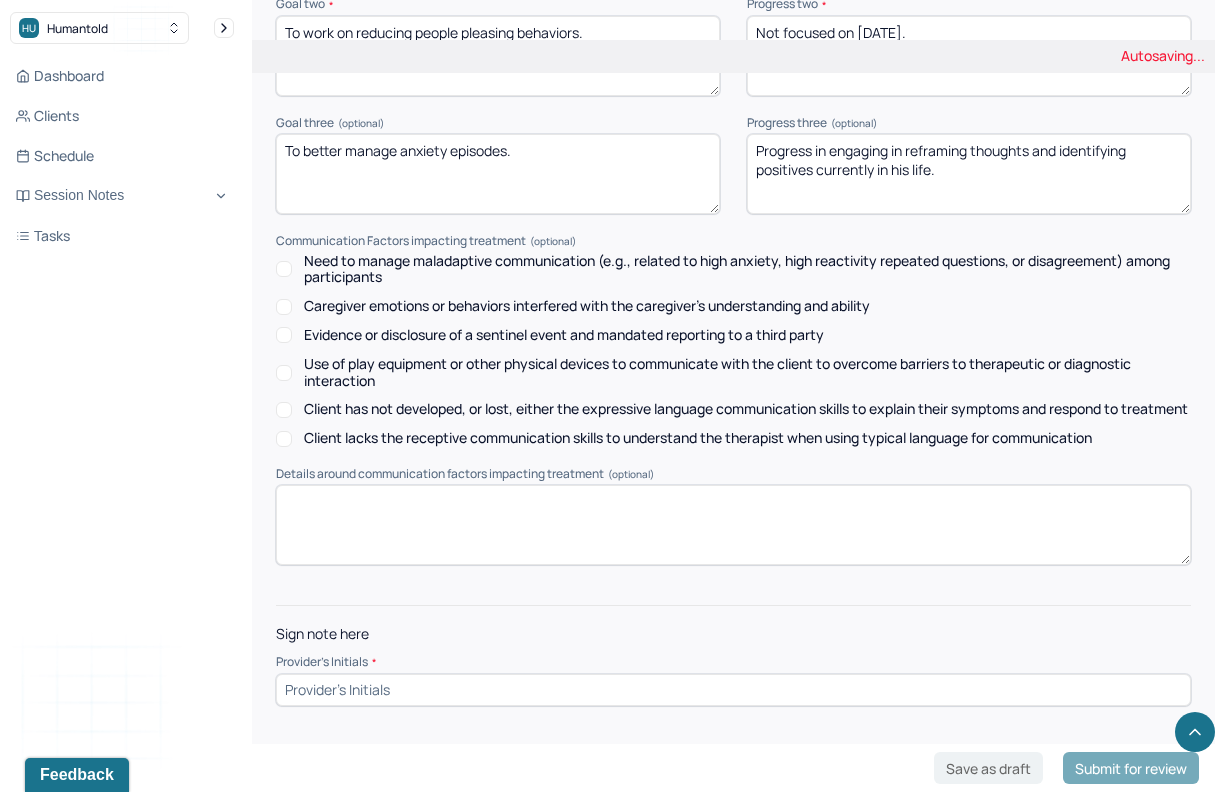 type on "Progress in engaging in reframing thoughts and identifying positives currently in his life." 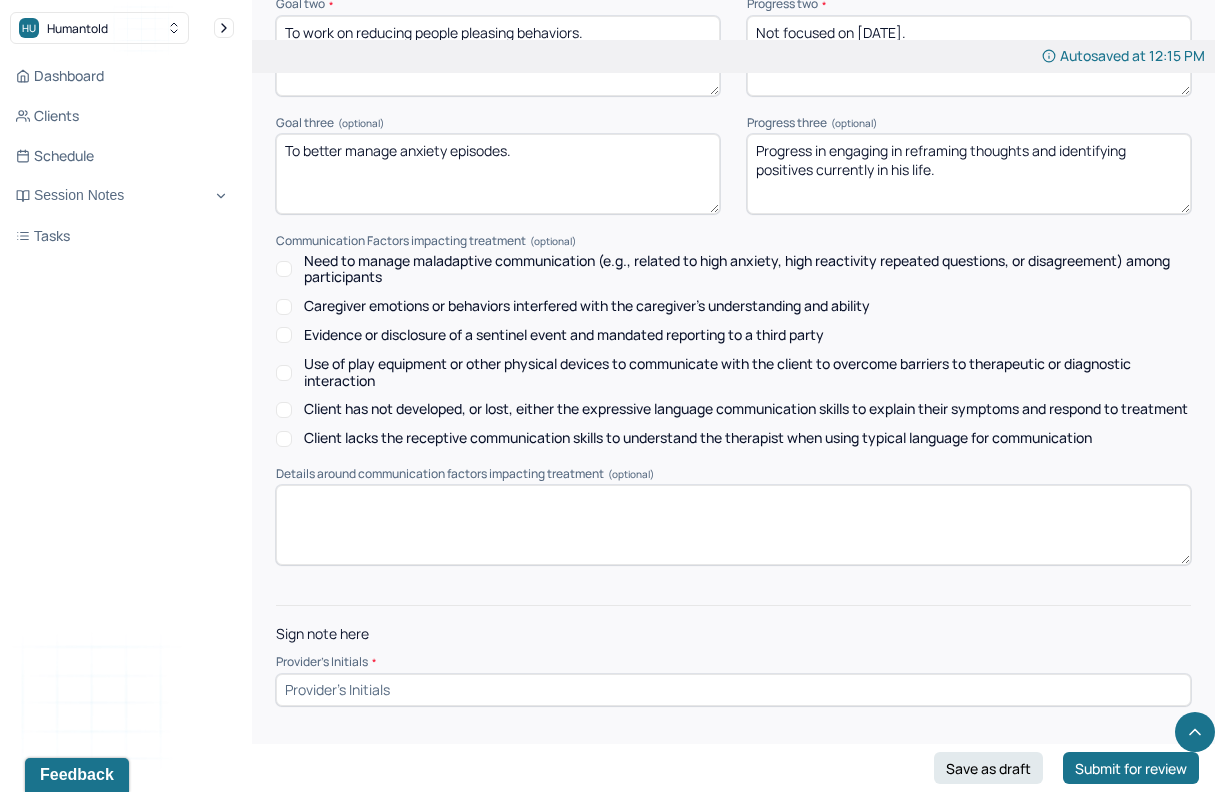 click at bounding box center [733, 690] 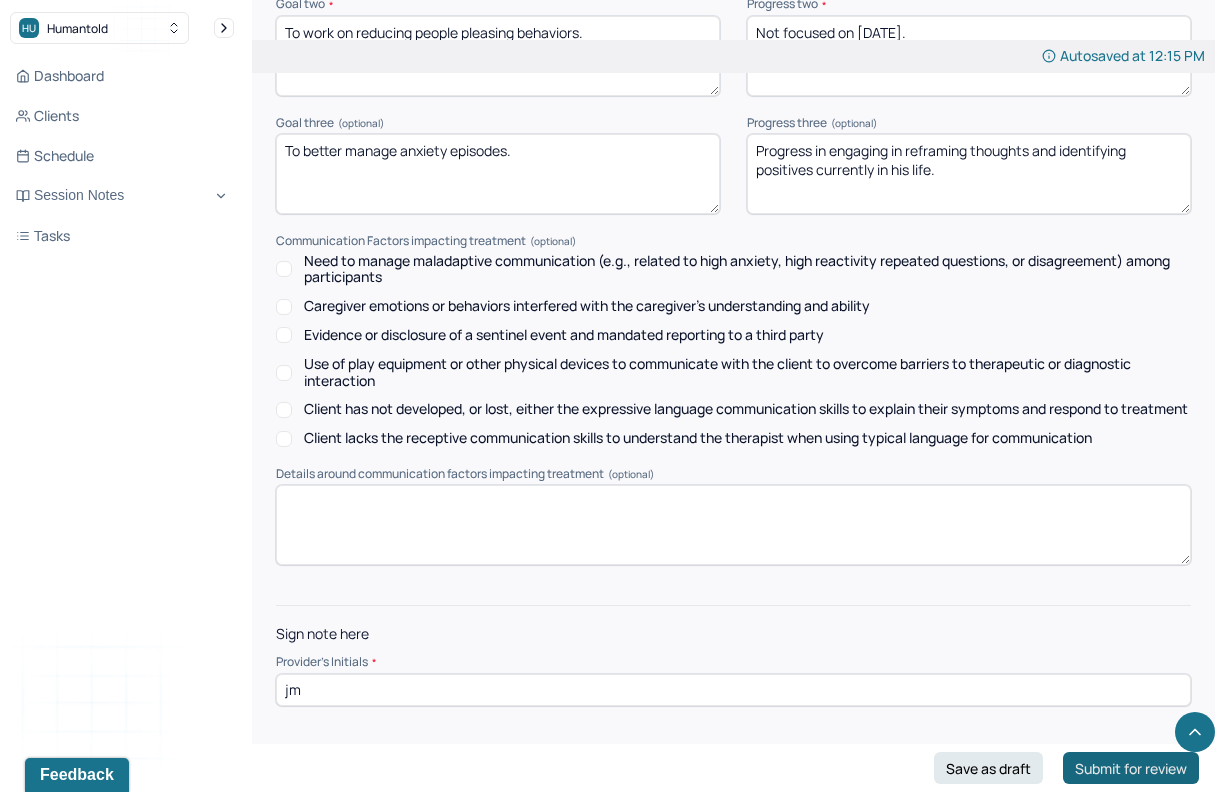 type on "jm" 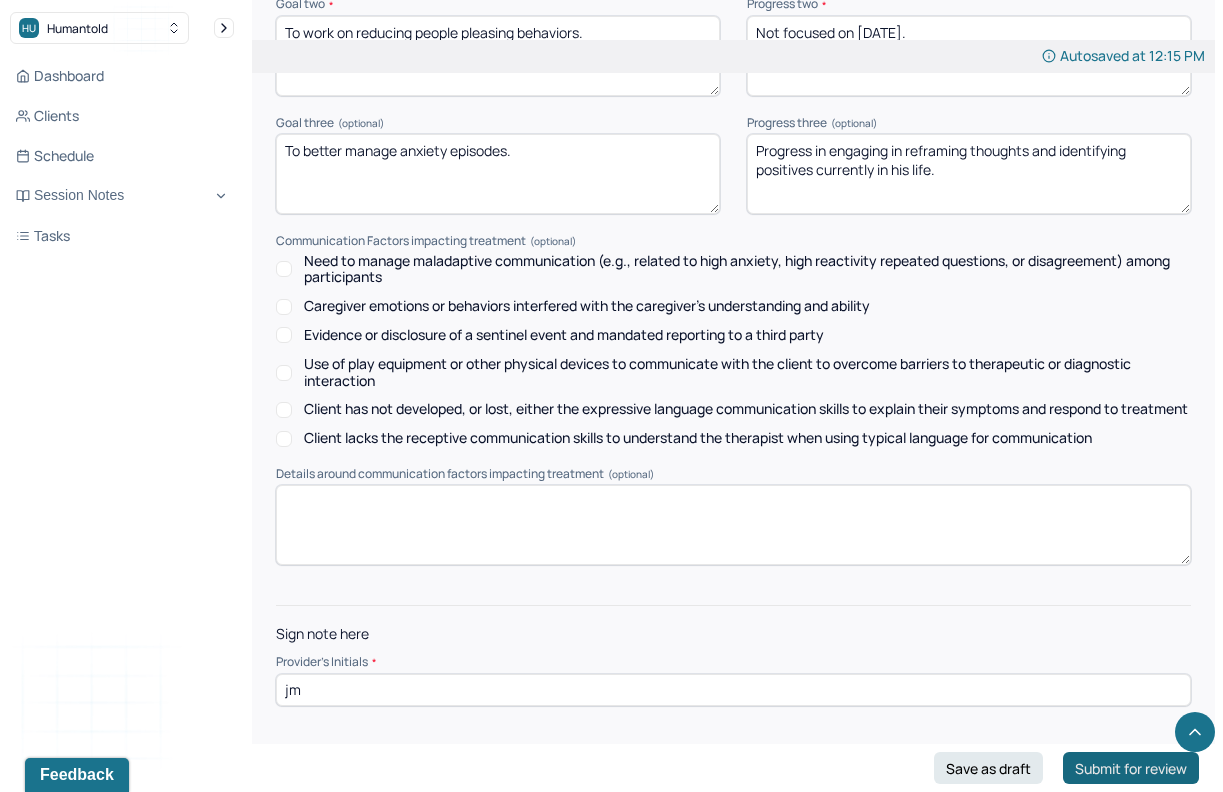 click on "Submit for review" at bounding box center [1131, 768] 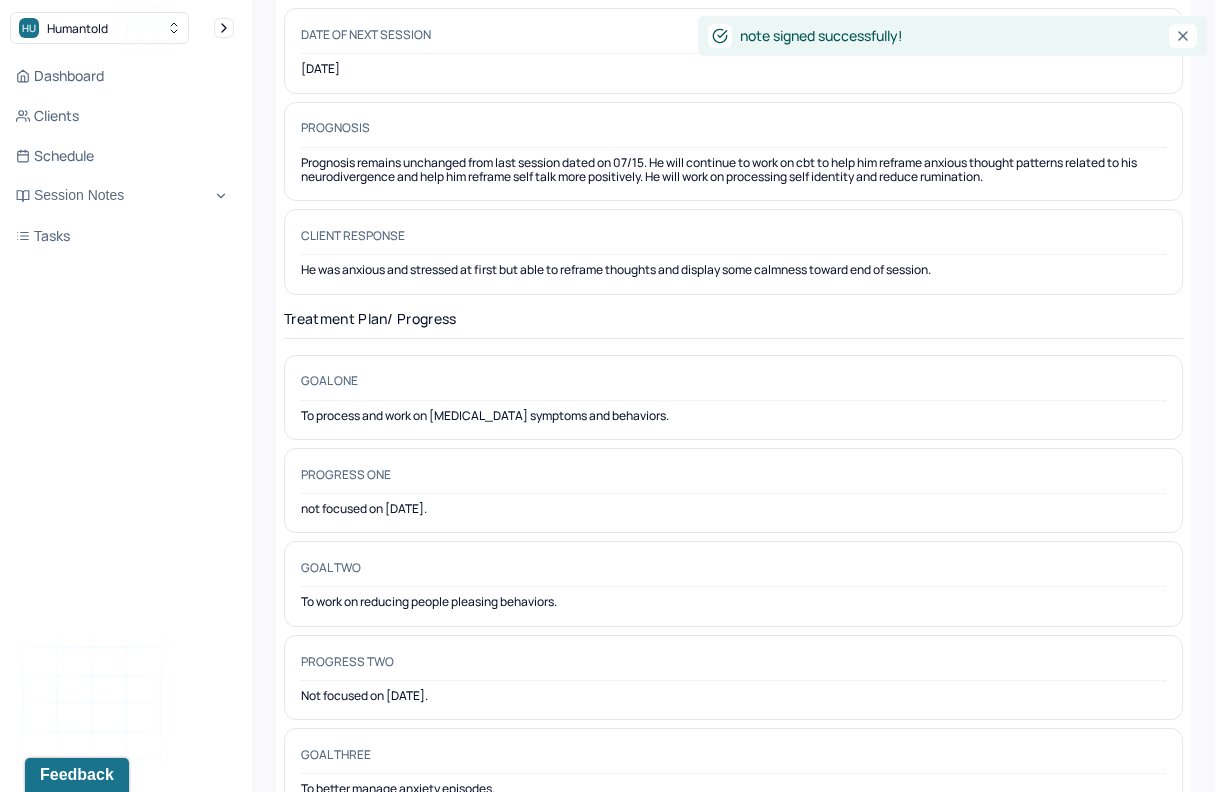 scroll, scrollTop: 0, scrollLeft: 0, axis: both 